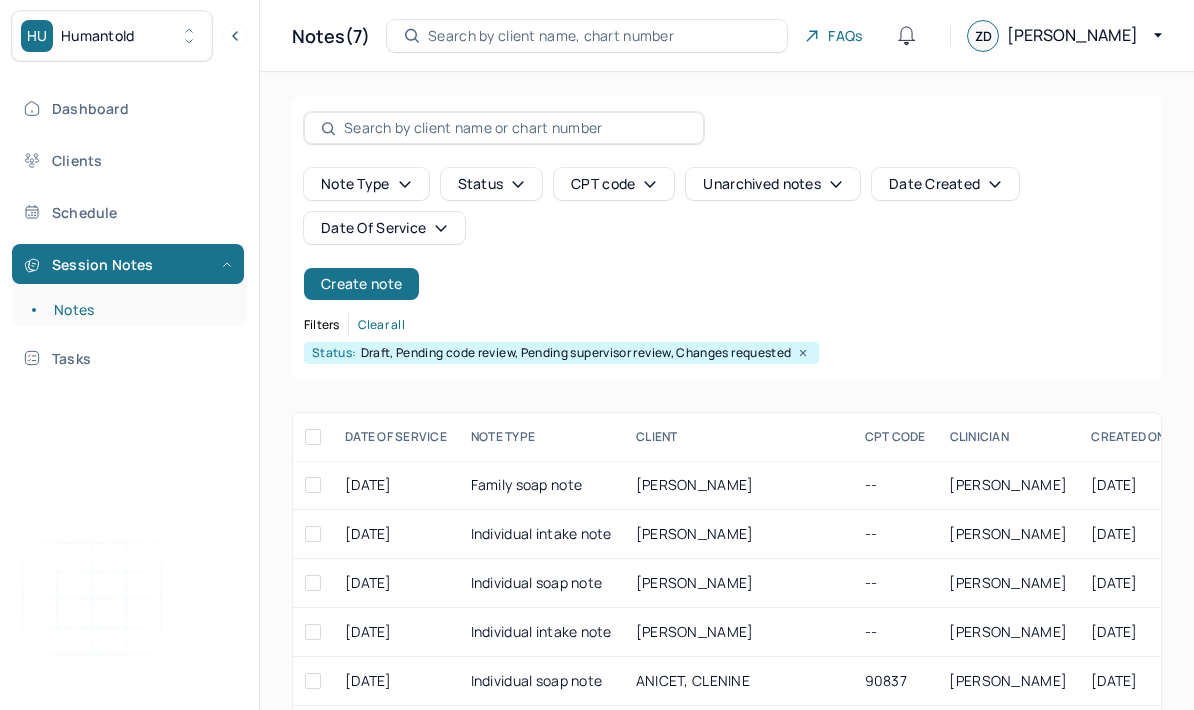 scroll, scrollTop: 80, scrollLeft: 0, axis: vertical 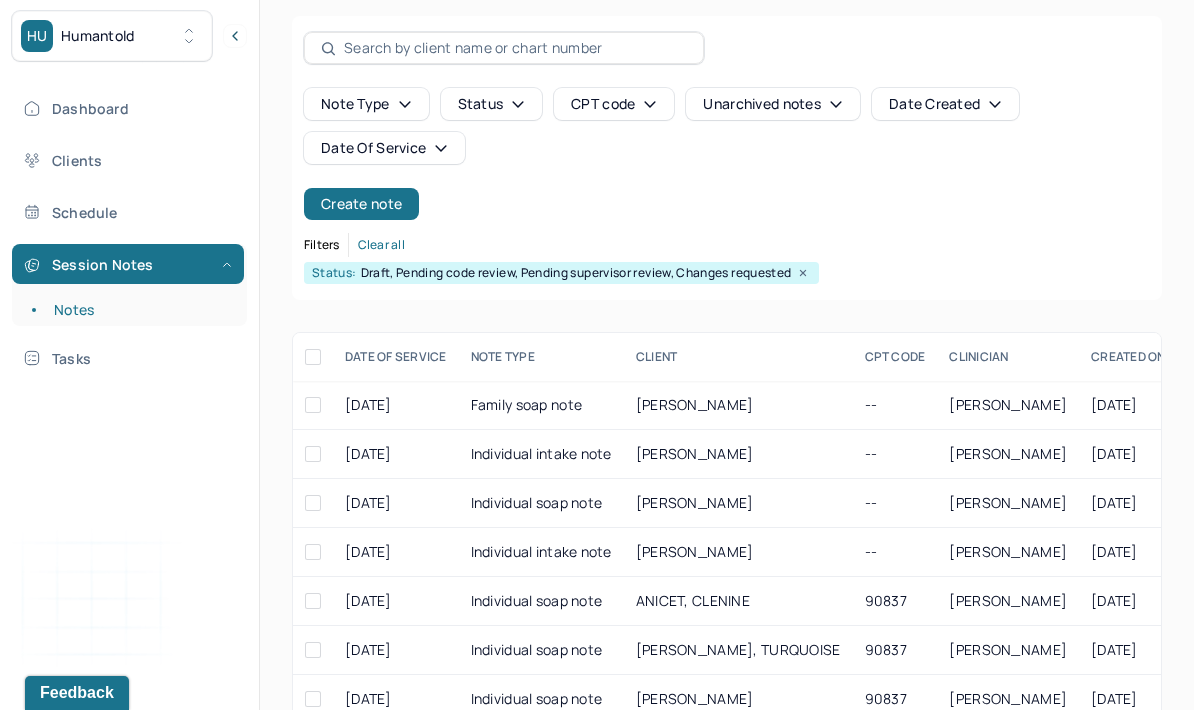 click on "[PERSON_NAME]" at bounding box center (695, 551) 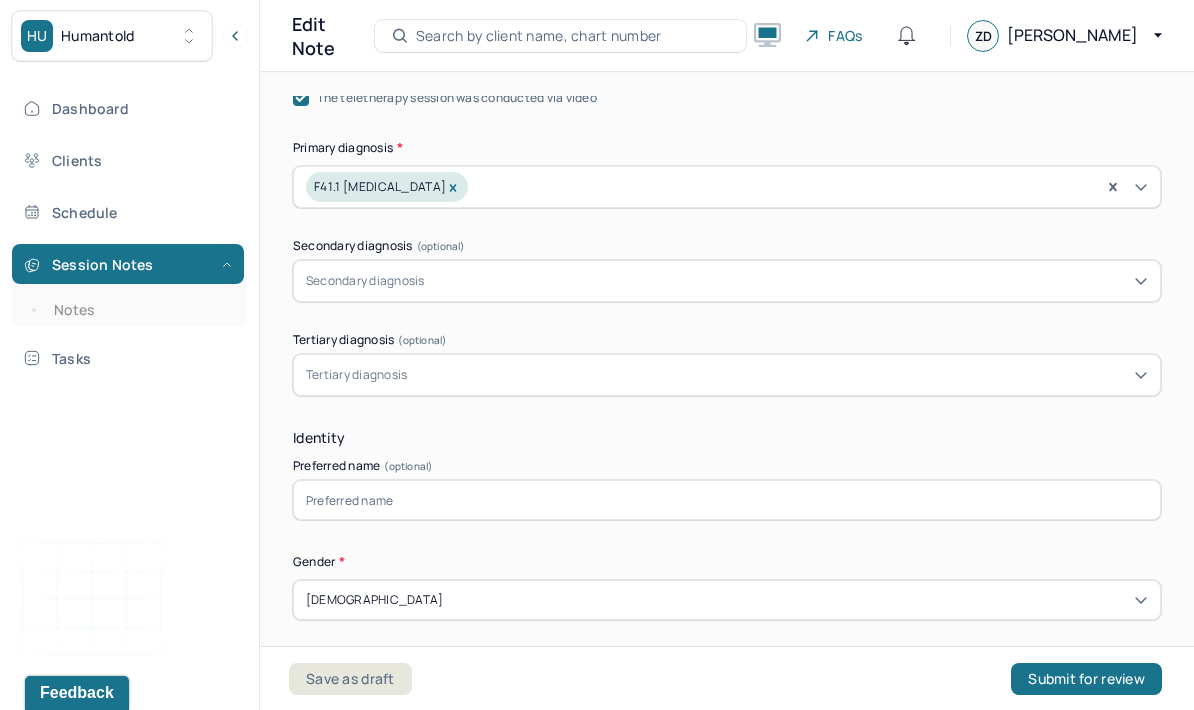 scroll, scrollTop: 769, scrollLeft: 0, axis: vertical 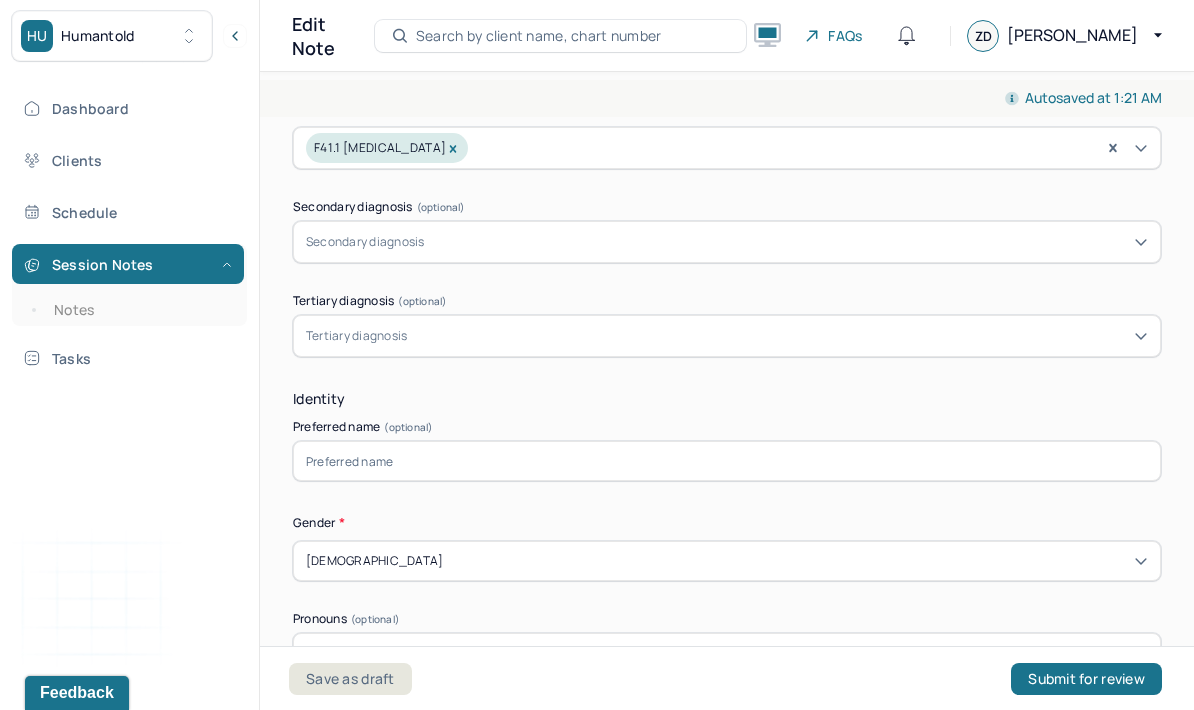 click on "Notes" at bounding box center (139, 310) 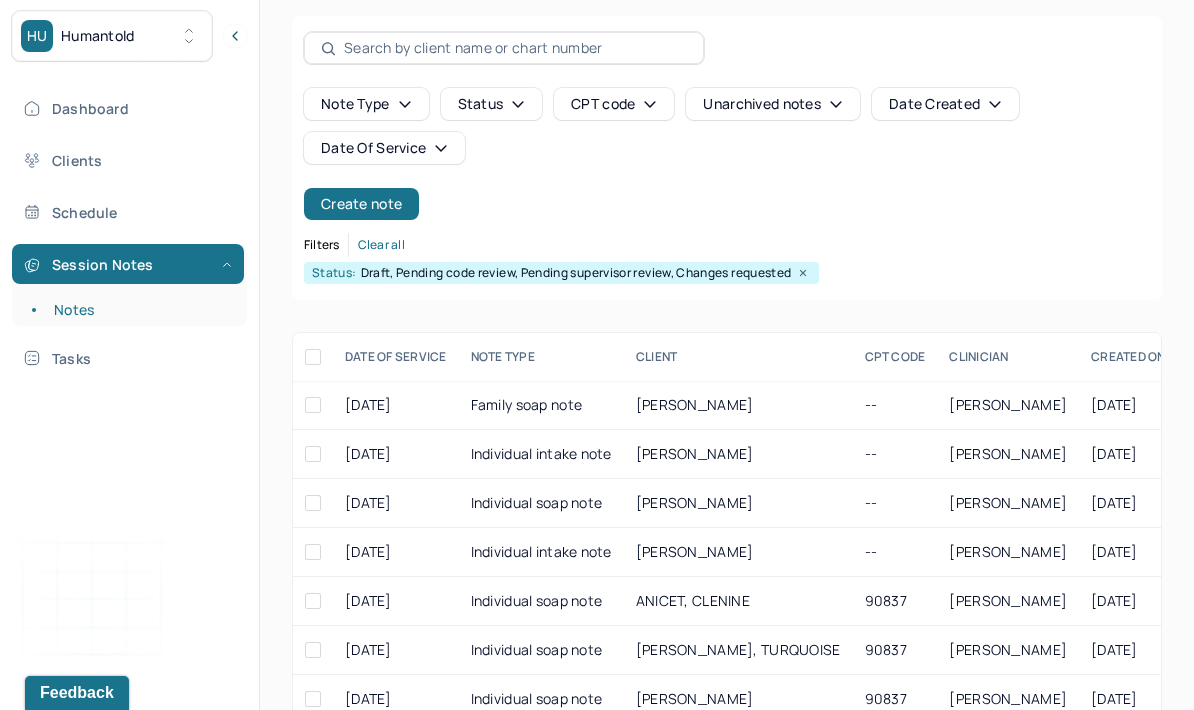 click on "[PERSON_NAME]" at bounding box center (695, 551) 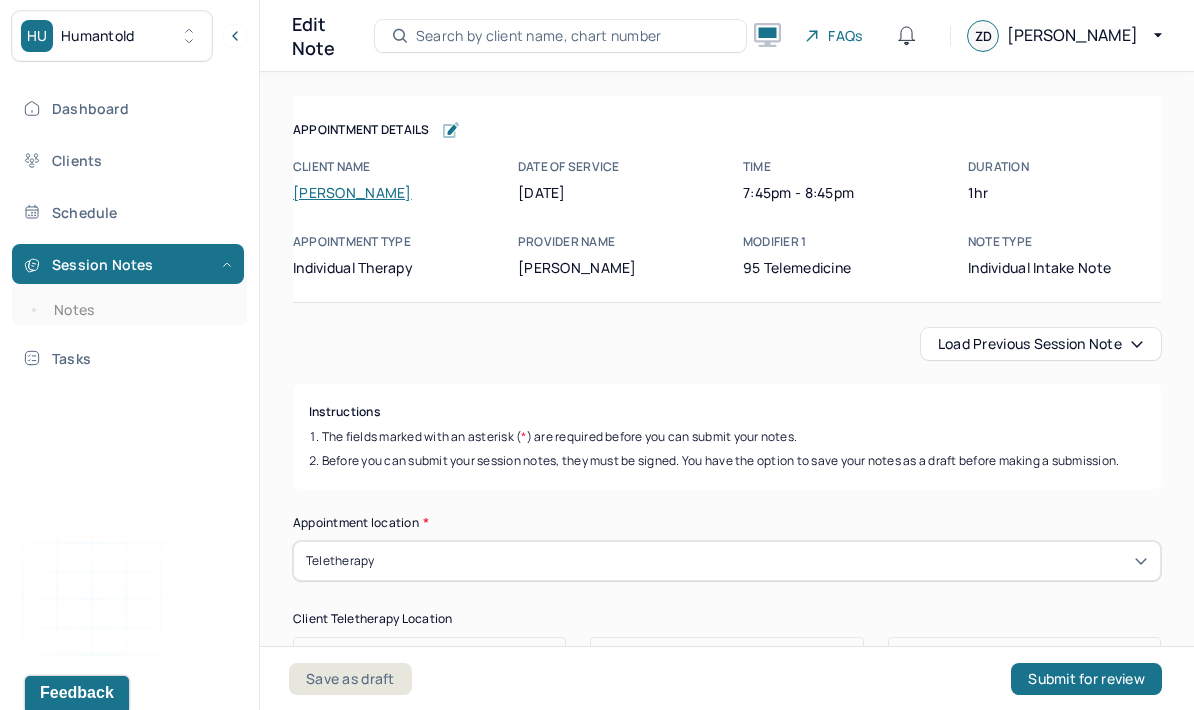 scroll, scrollTop: 0, scrollLeft: 0, axis: both 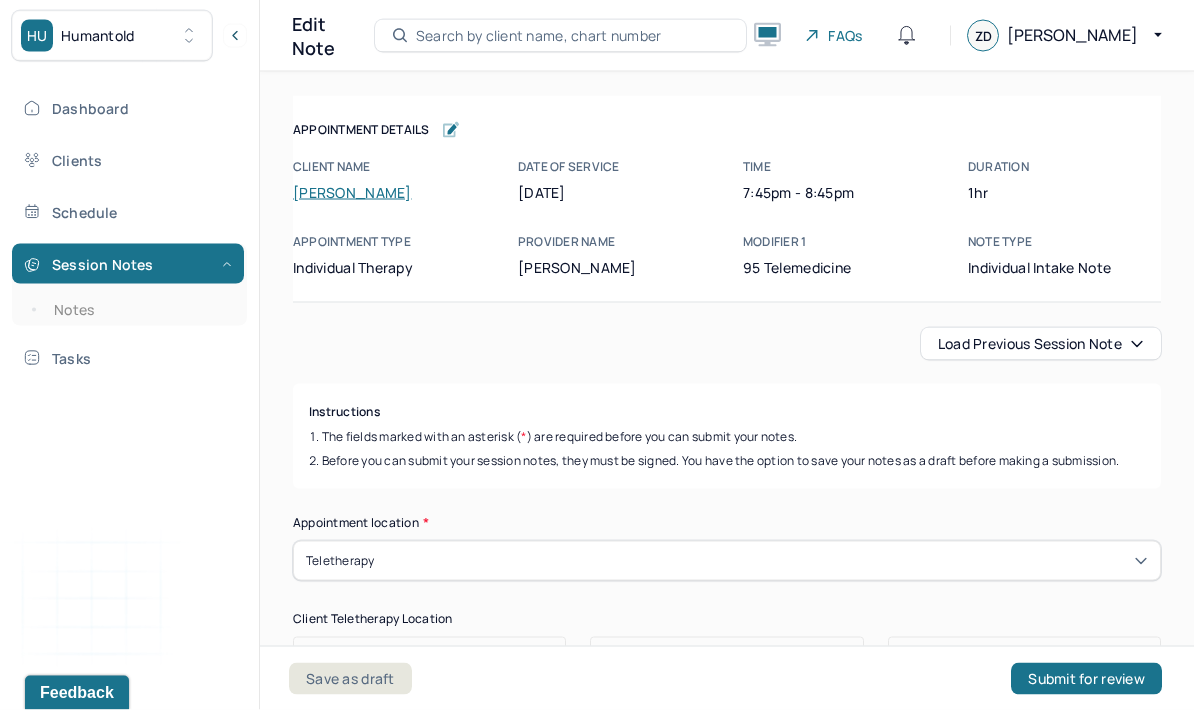 click on "Notes" at bounding box center [139, 310] 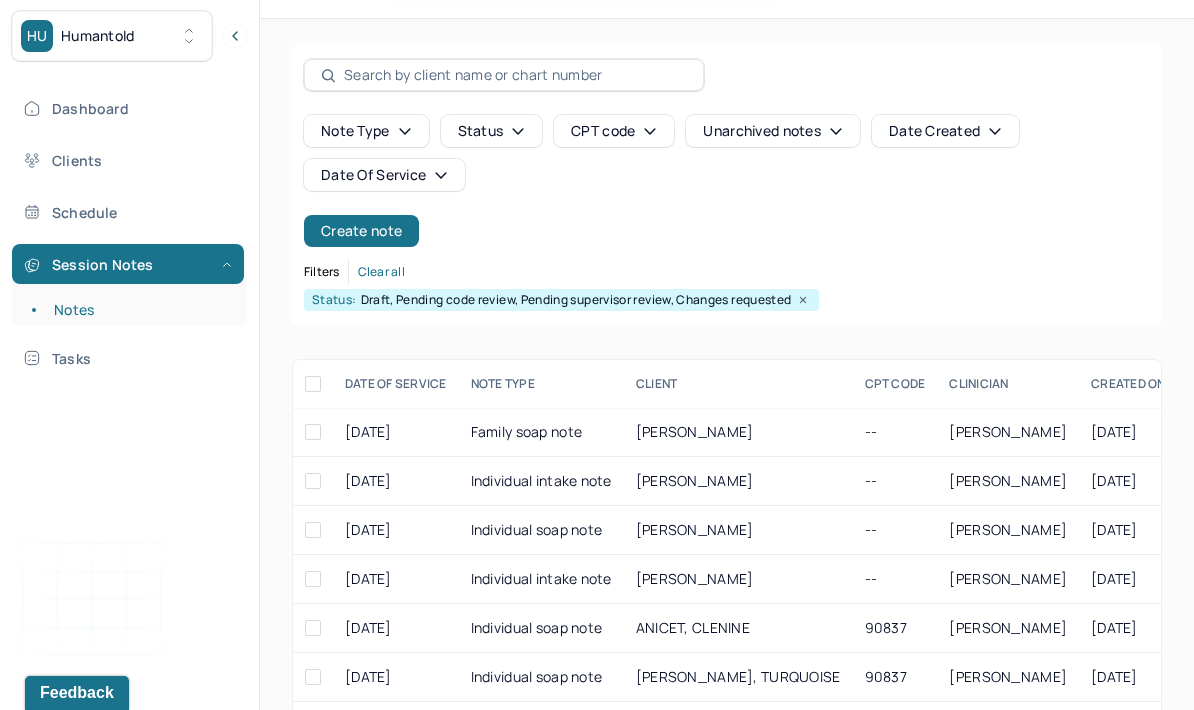 click at bounding box center (313, 579) 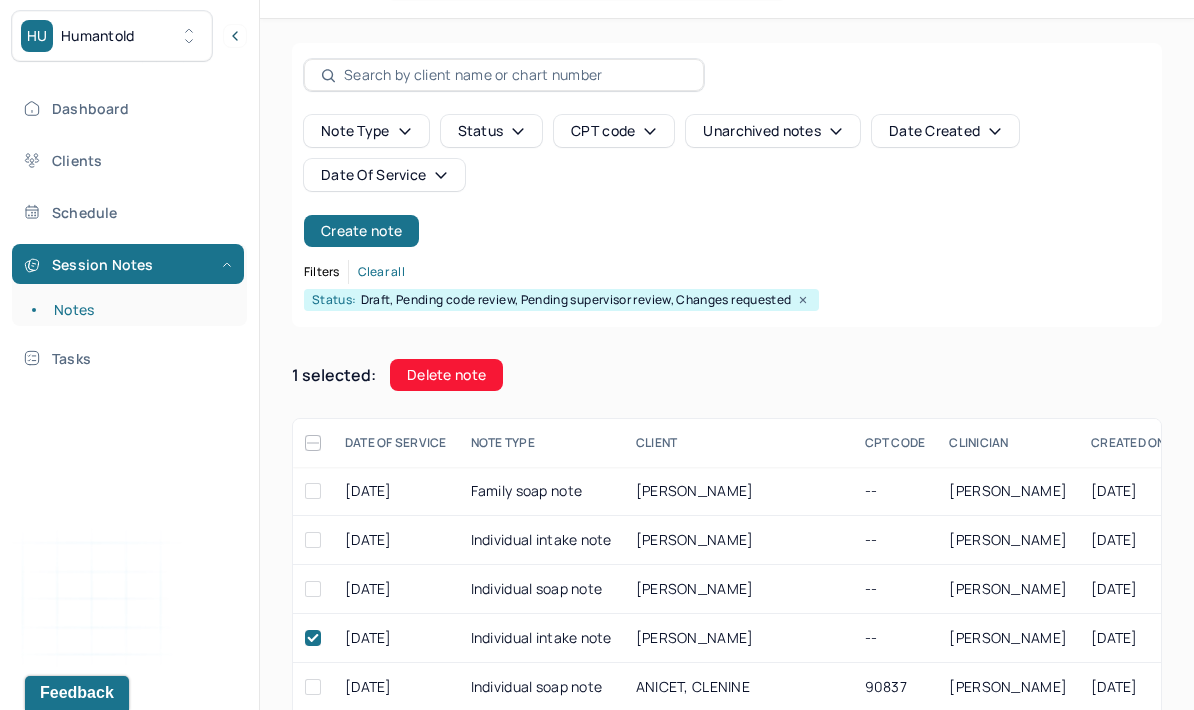 click on "Delete note" at bounding box center [446, 375] 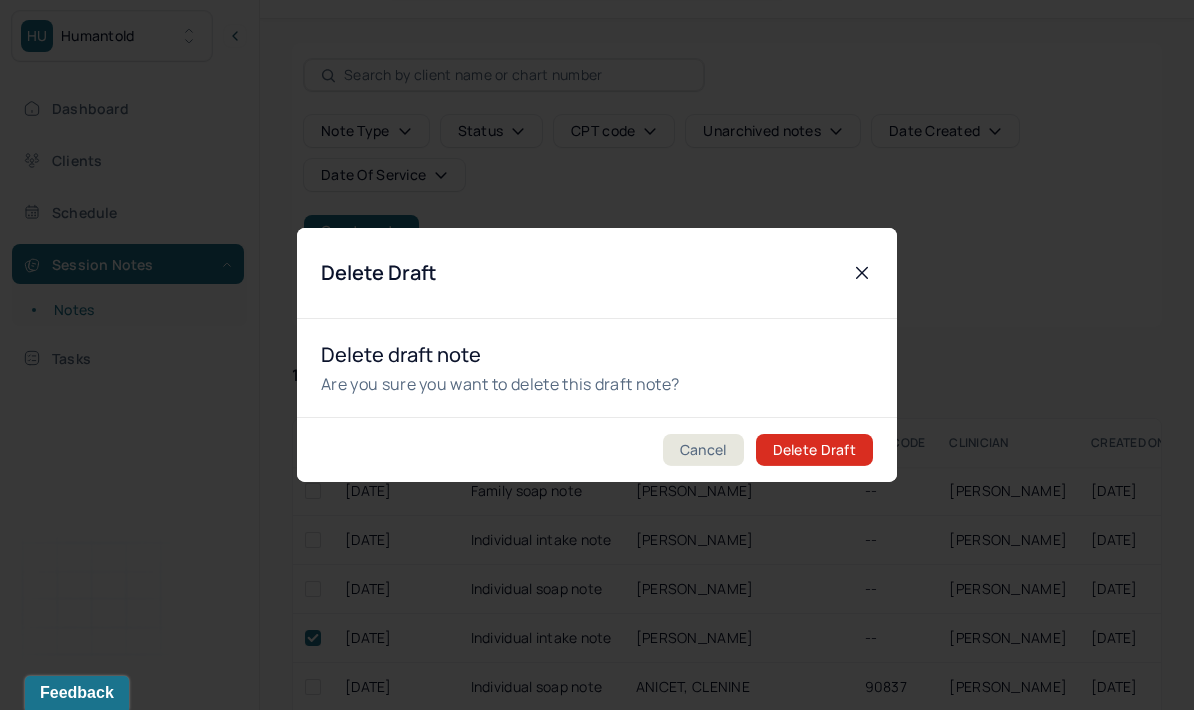 click on "Delete Draft" at bounding box center [814, 450] 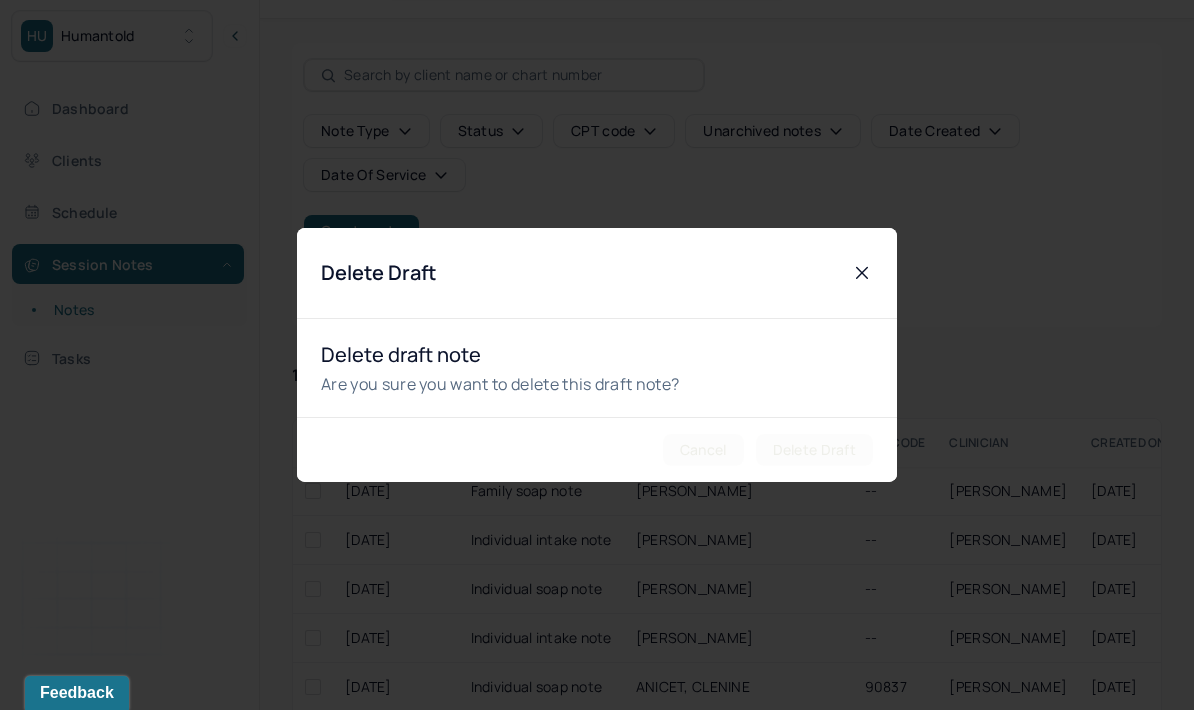 checkbox on "false" 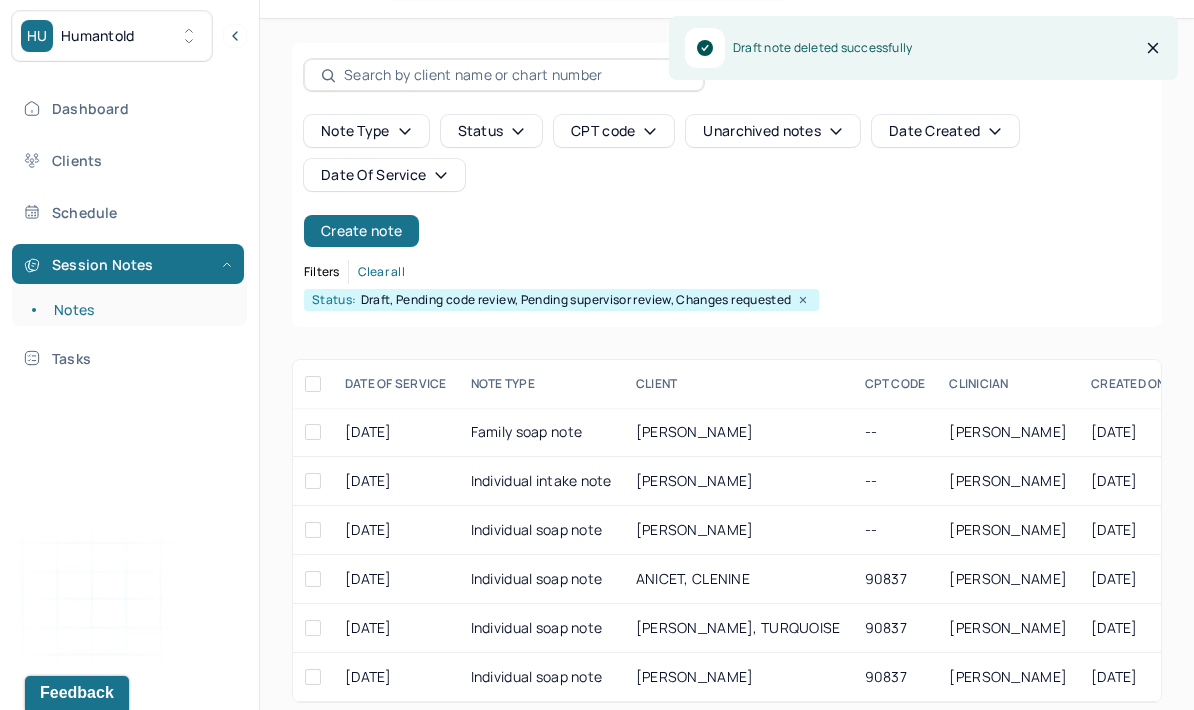 click on "Create note" at bounding box center [361, 231] 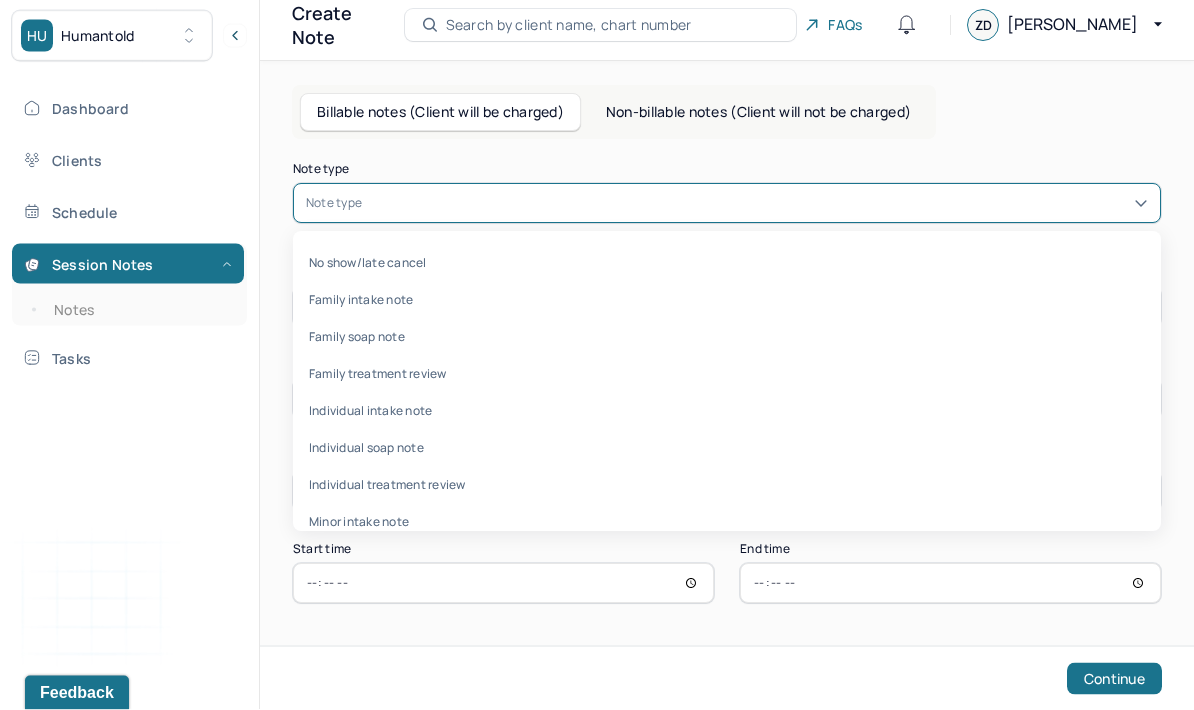 scroll, scrollTop: 53, scrollLeft: 0, axis: vertical 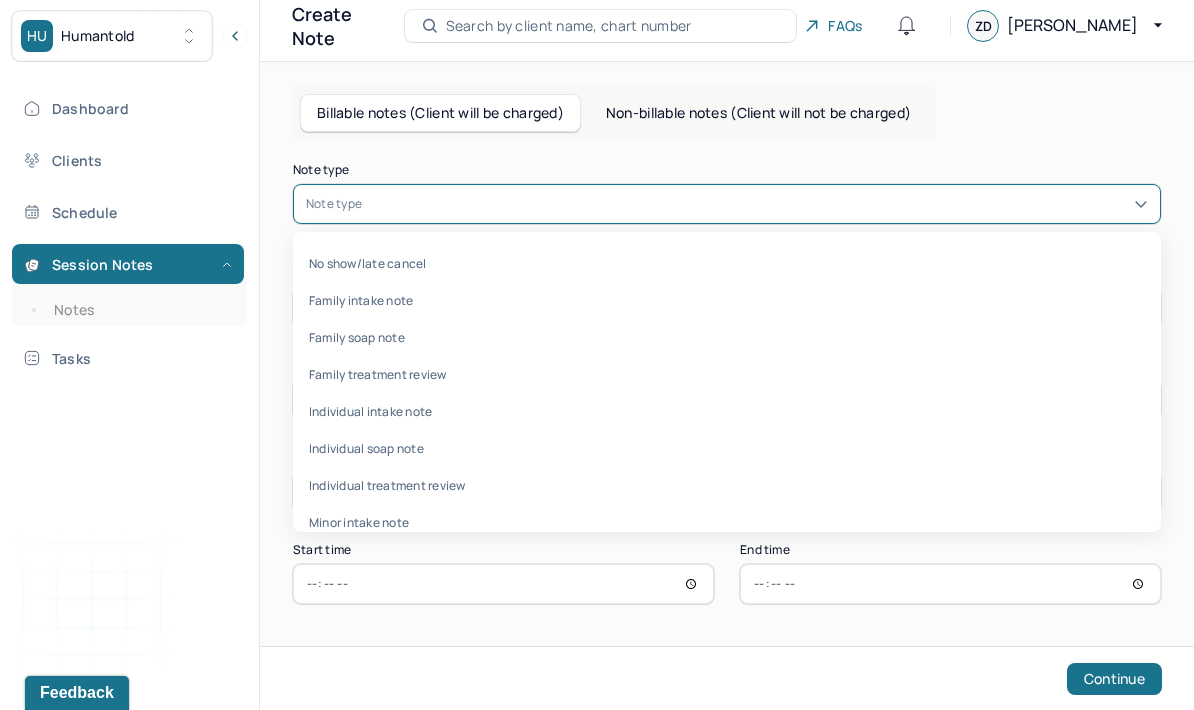 click on "Individual soap note" at bounding box center [727, 448] 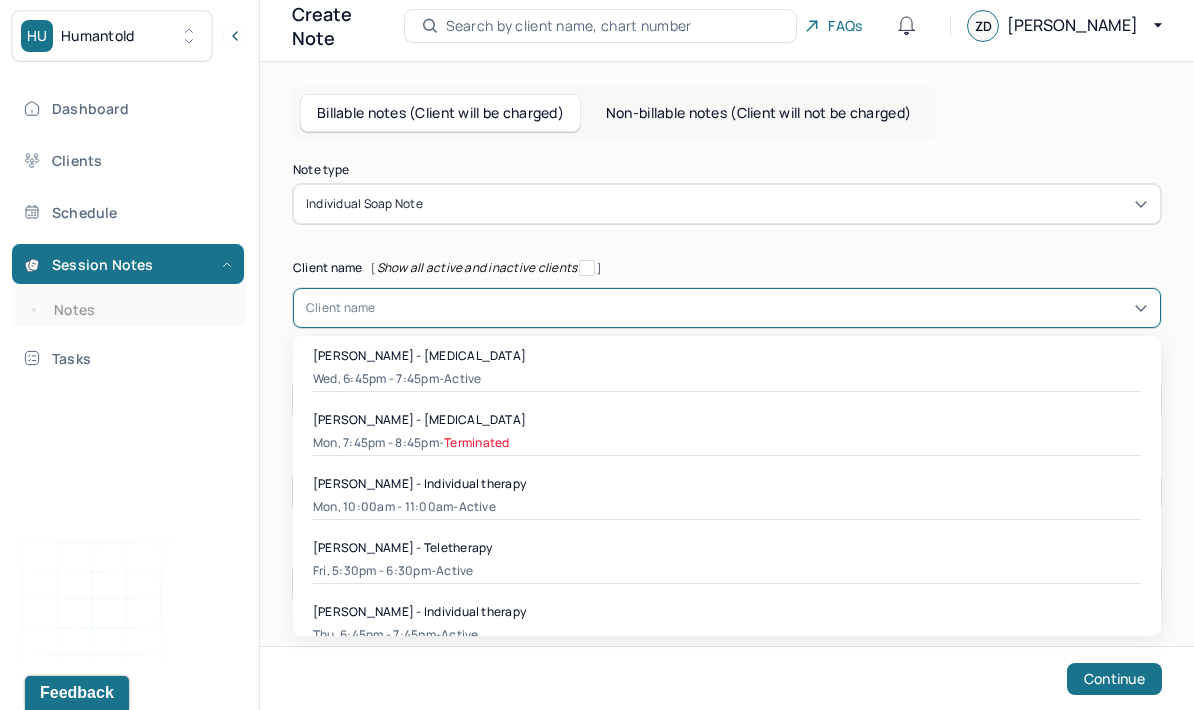 scroll, scrollTop: 52, scrollLeft: 0, axis: vertical 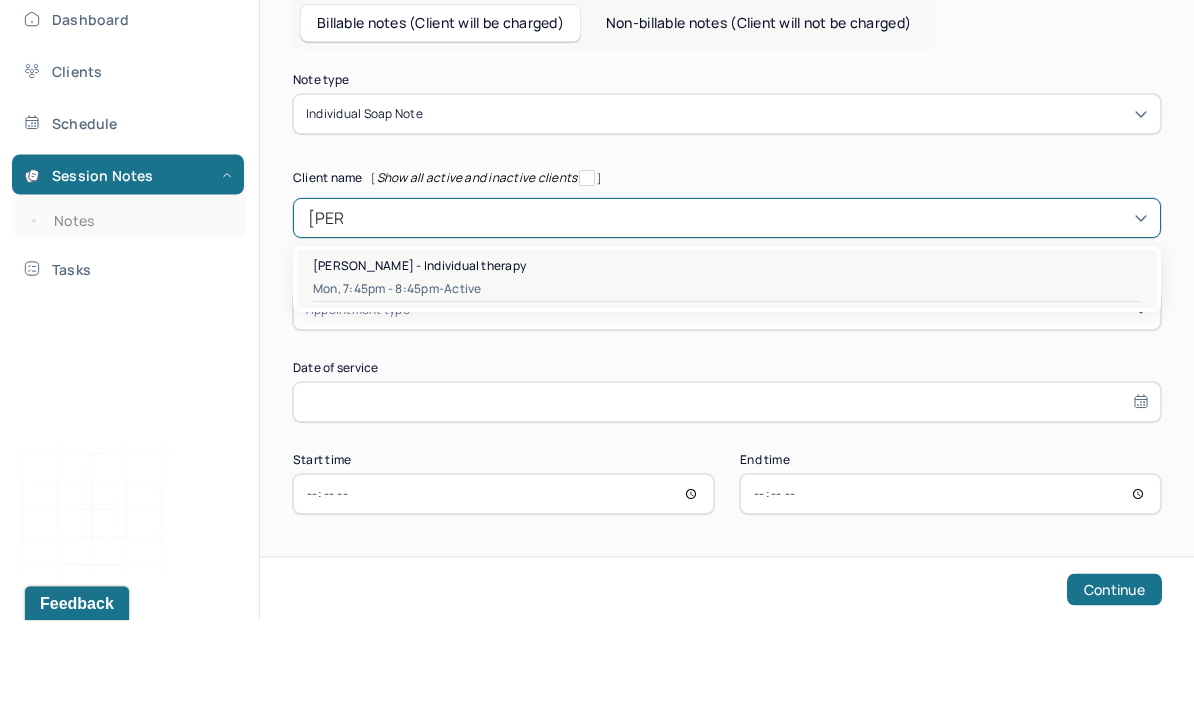 click on "[PERSON_NAME] - Individual therapy Mon, 7:45pm - 8:45pm  -  active" at bounding box center [727, 369] 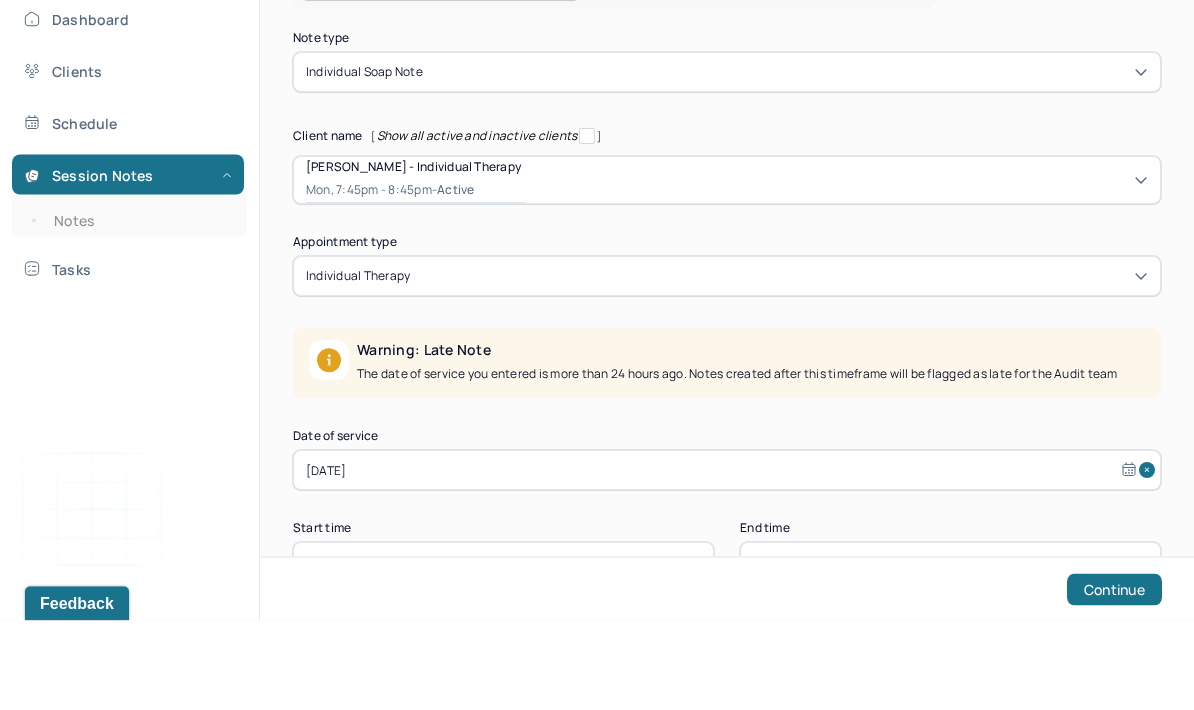 scroll, scrollTop: 80, scrollLeft: 0, axis: vertical 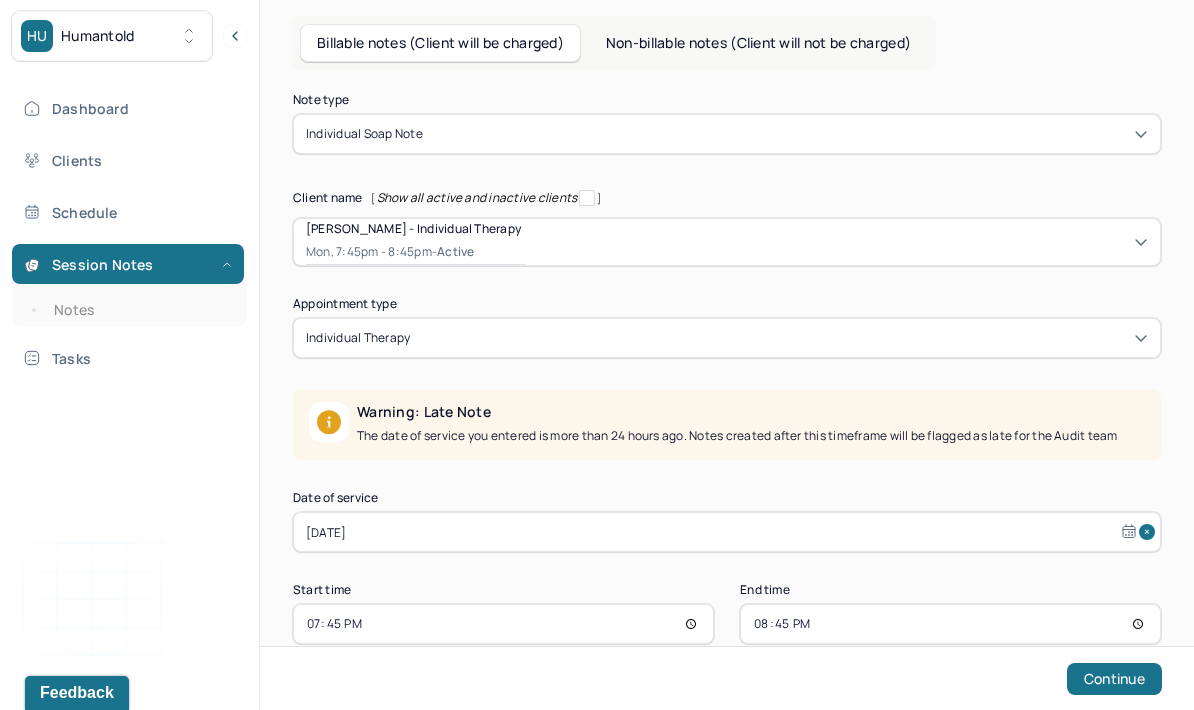 click on "[DATE]" at bounding box center (727, 532) 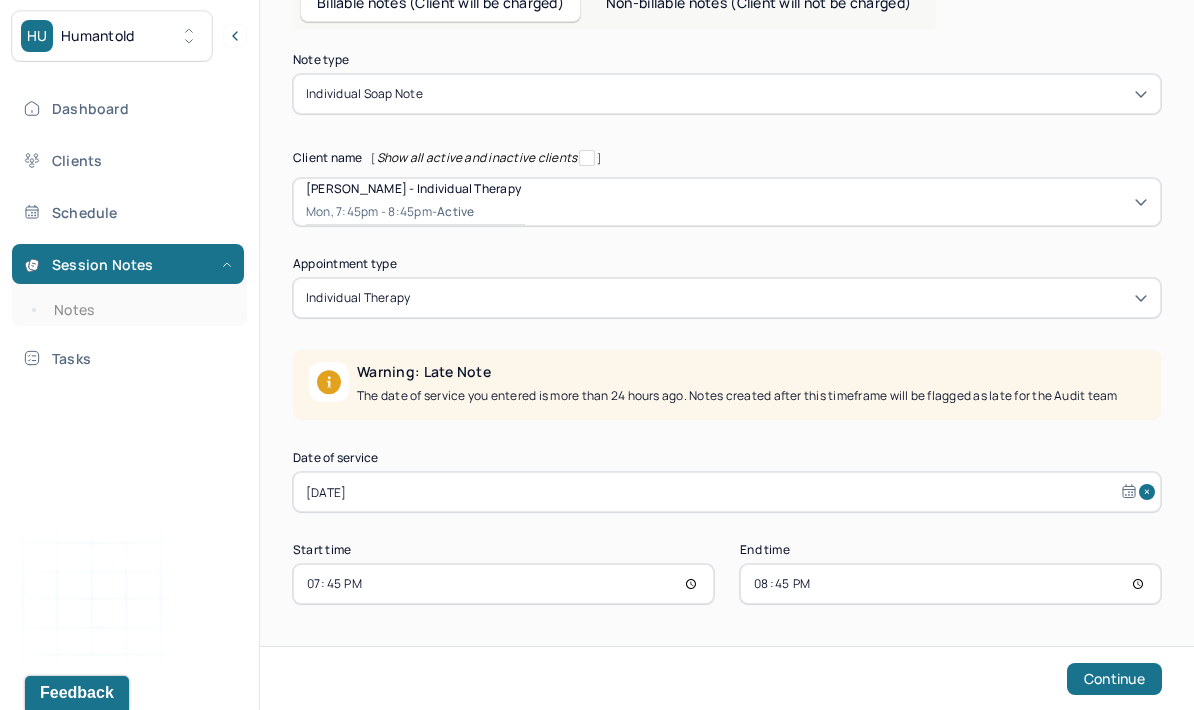 scroll, scrollTop: 120, scrollLeft: 0, axis: vertical 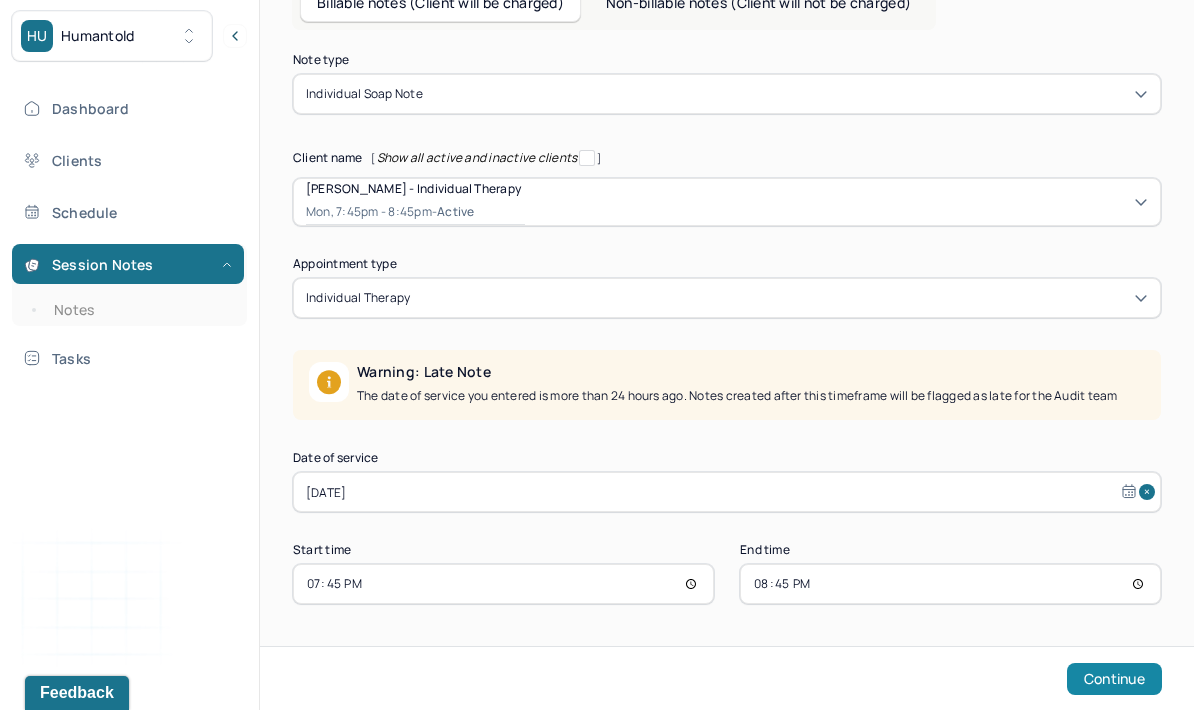 click on "Continue" at bounding box center [1114, 679] 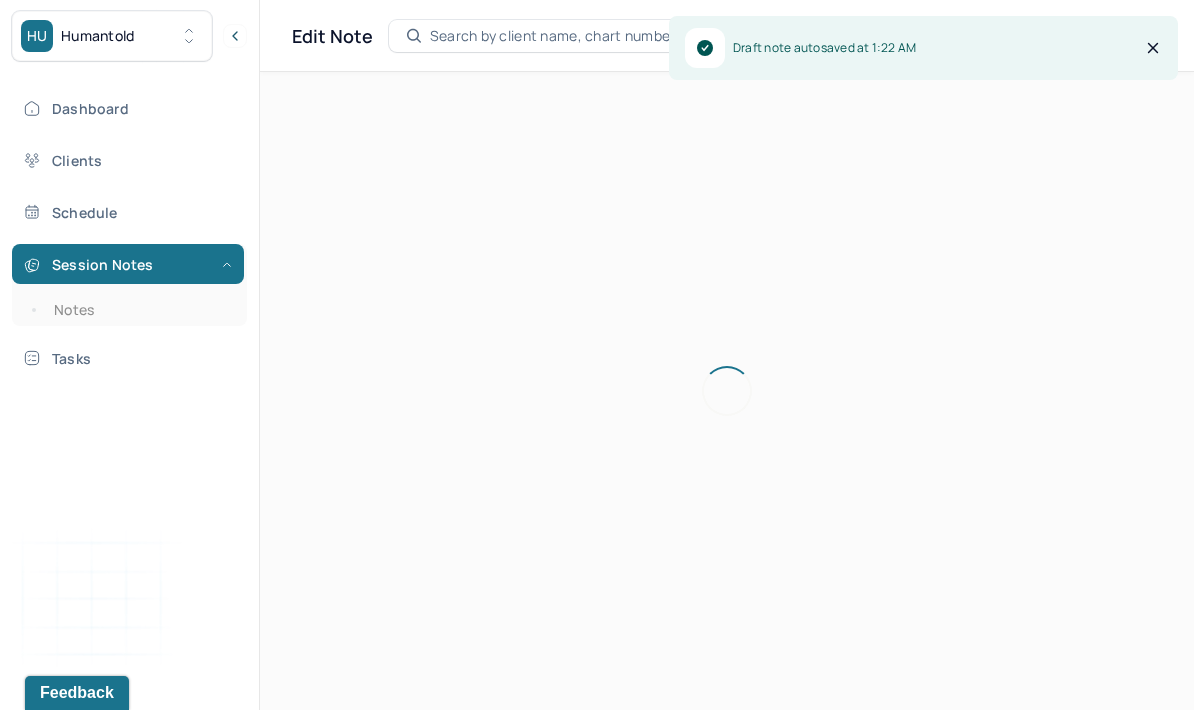 scroll, scrollTop: 80, scrollLeft: 0, axis: vertical 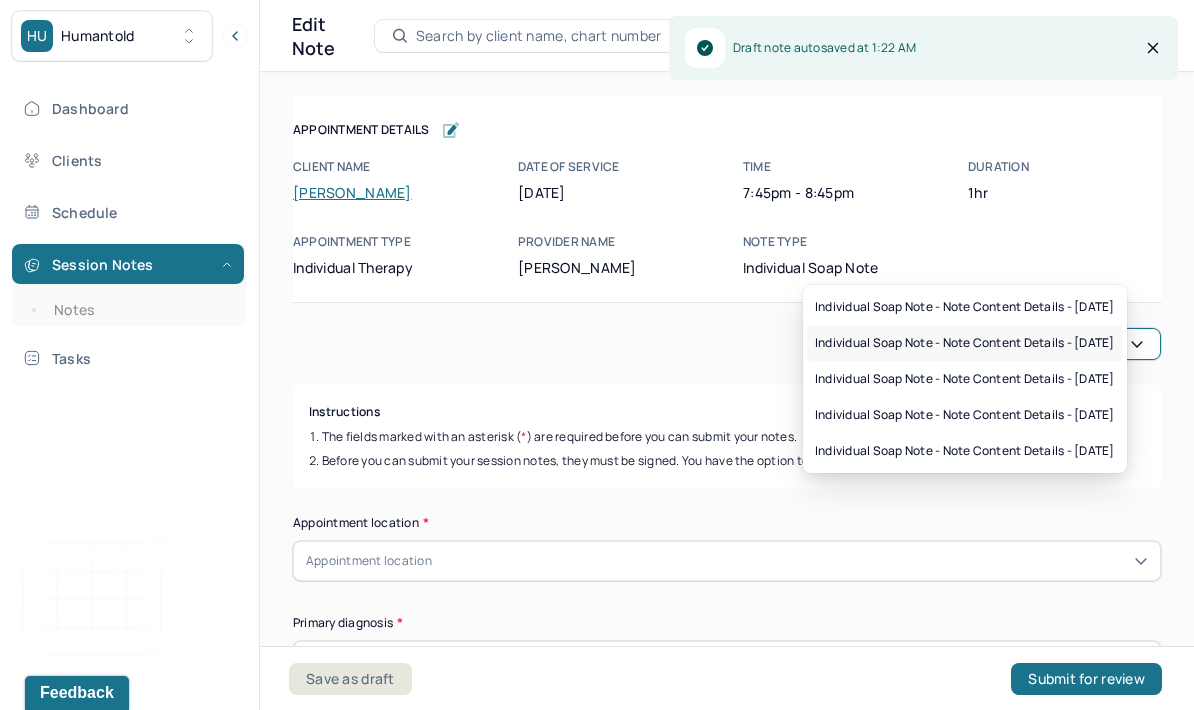 click on "Individual soap note   - Note content Details -   [DATE]" at bounding box center [965, 343] 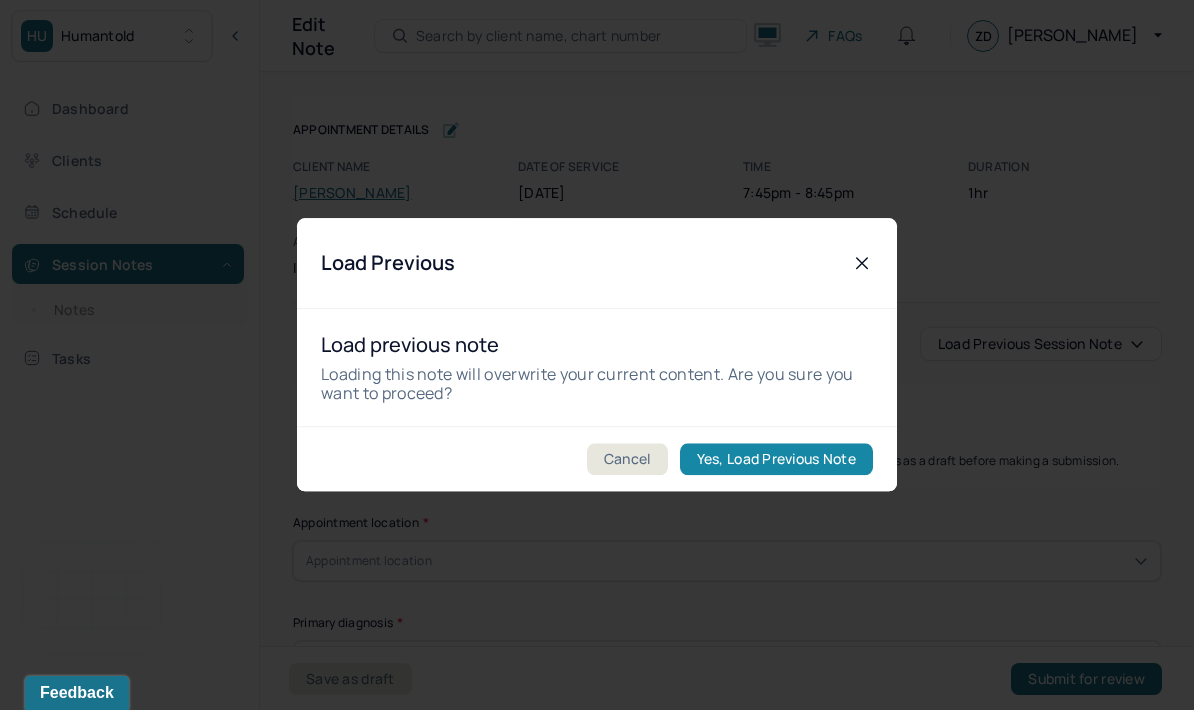click on "Yes, Load Previous Note" at bounding box center [776, 460] 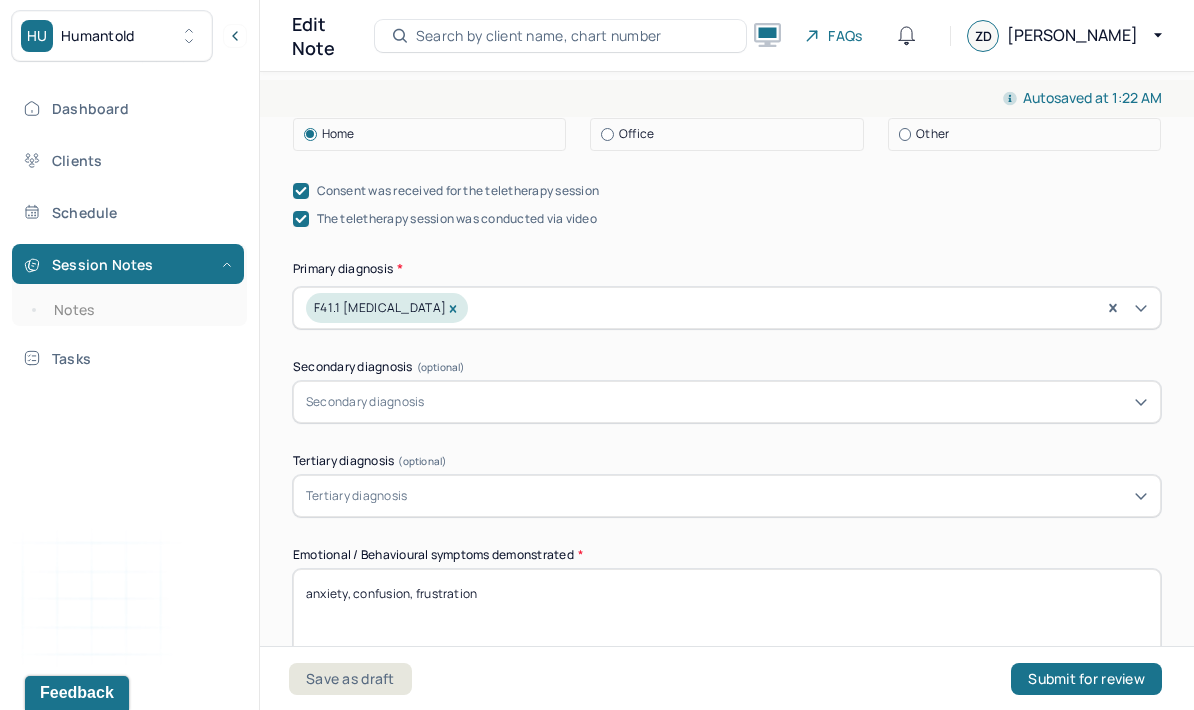 scroll, scrollTop: 632, scrollLeft: 0, axis: vertical 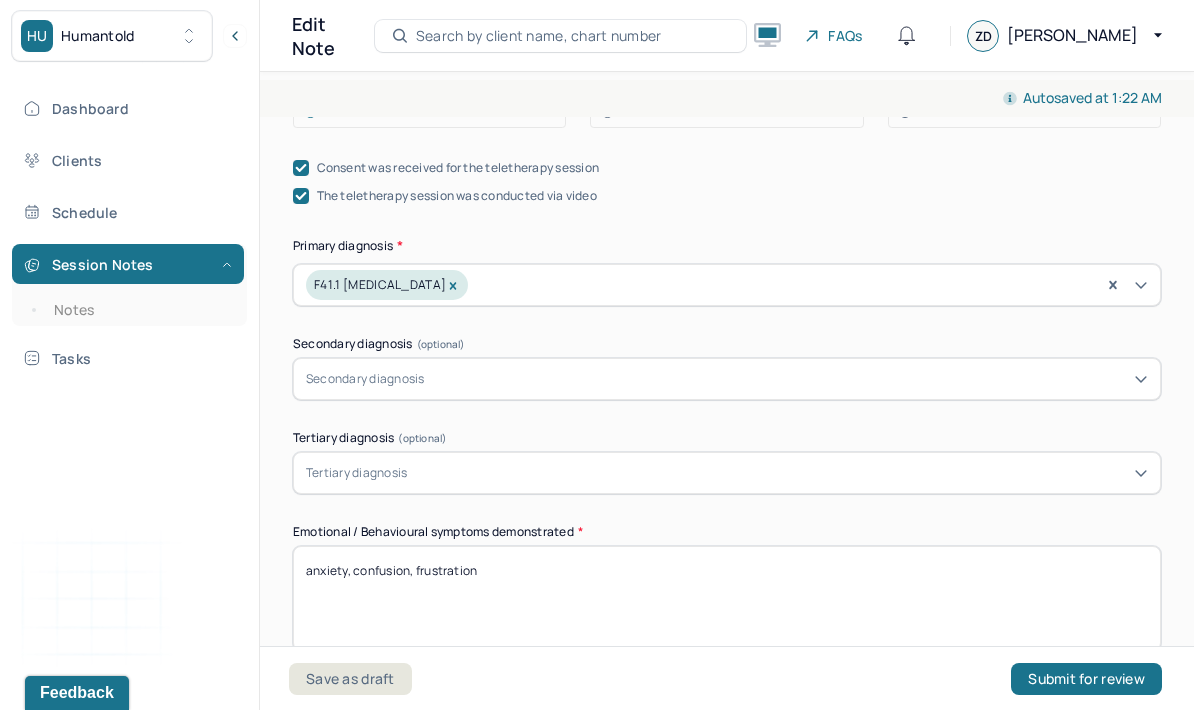 click on "anxiety, confusion, frustration" at bounding box center (727, 598) 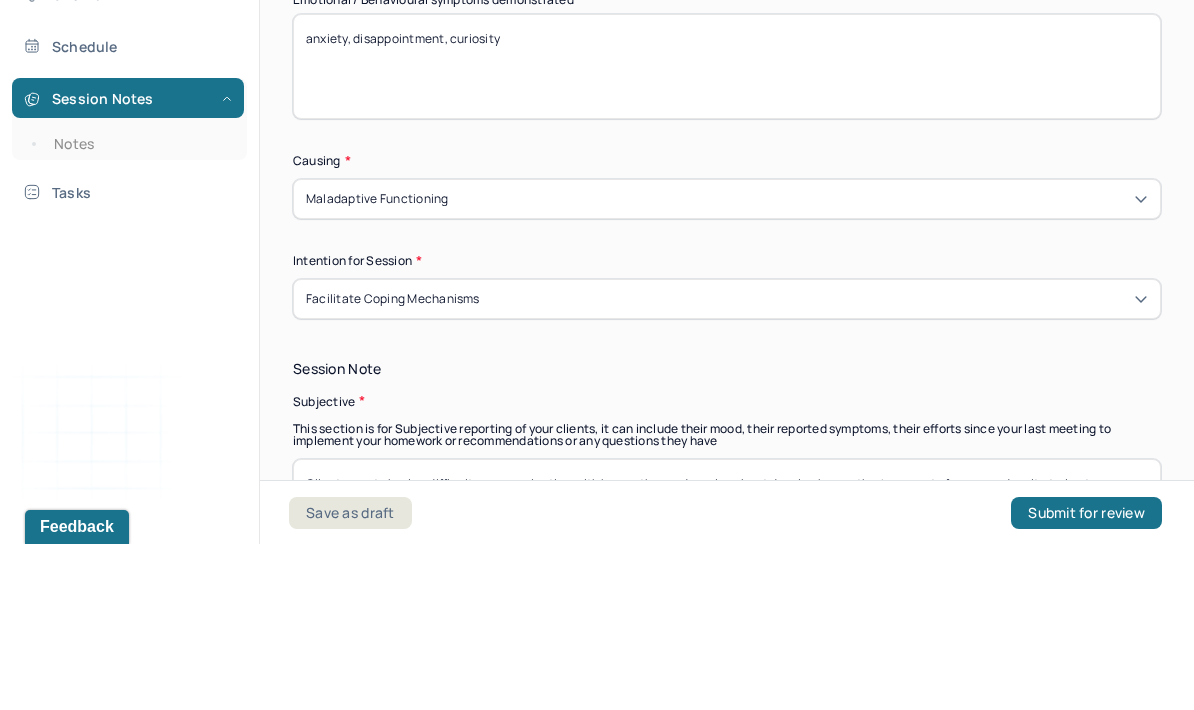 scroll, scrollTop: 1010, scrollLeft: 0, axis: vertical 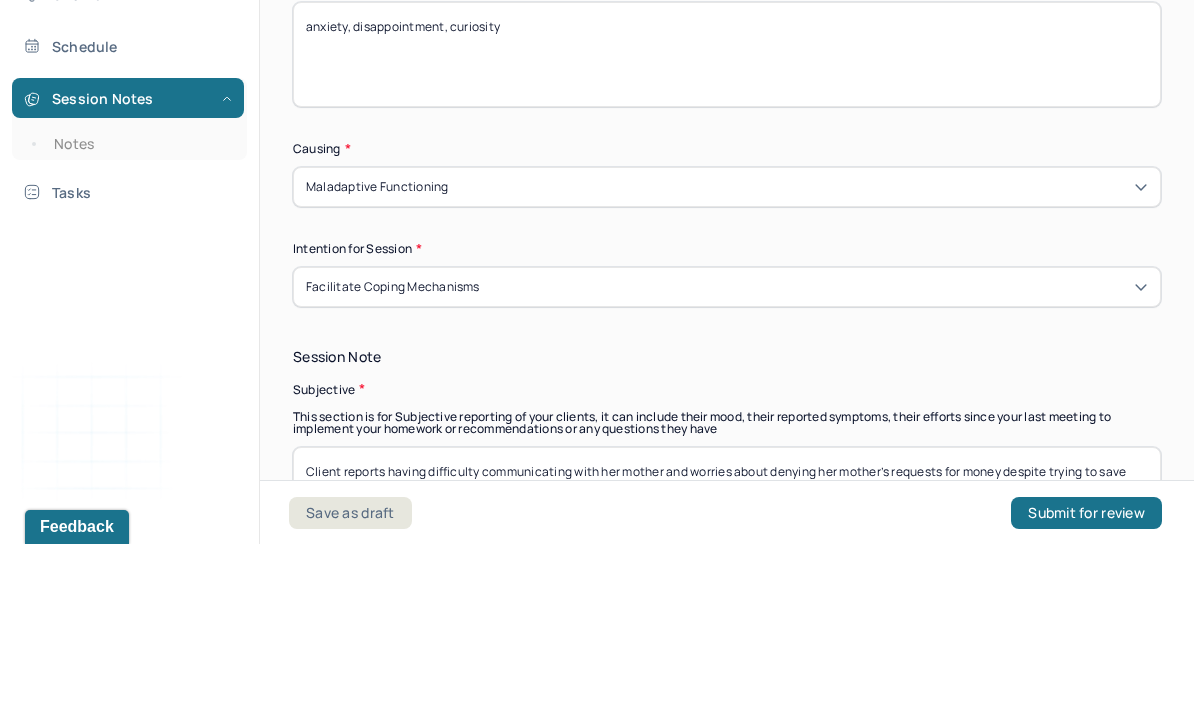 type on "anxiety, disappointment, curiosity" 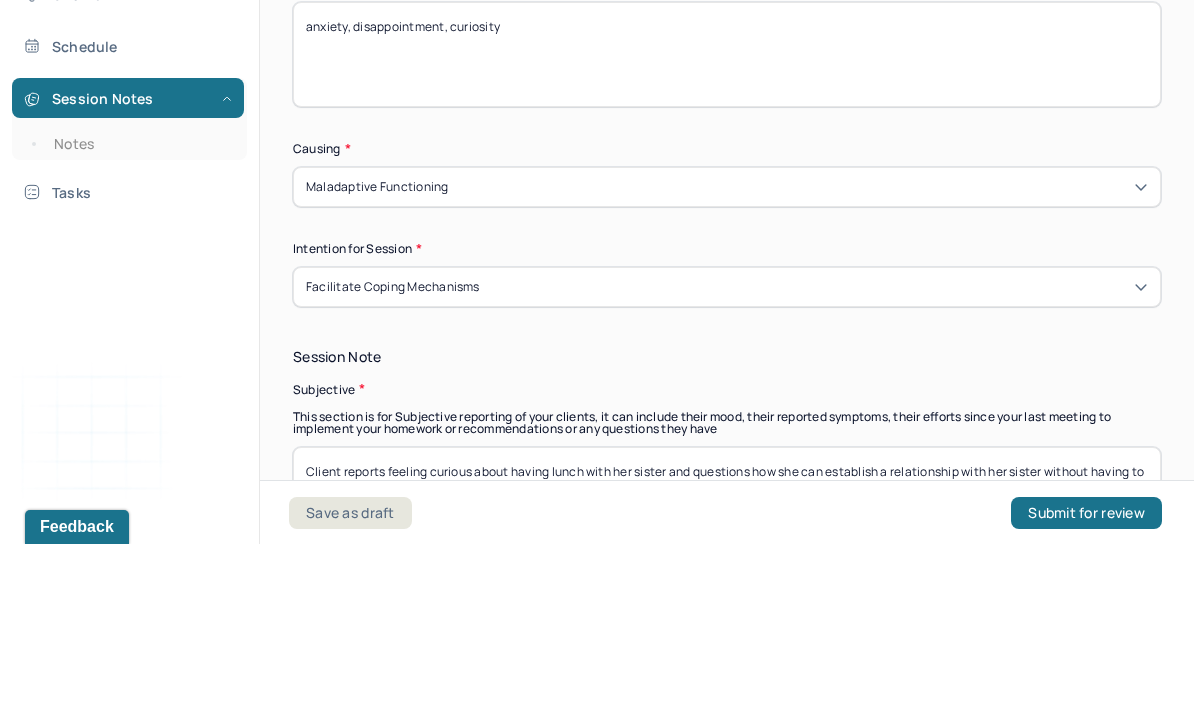 scroll, scrollTop: 1, scrollLeft: 0, axis: vertical 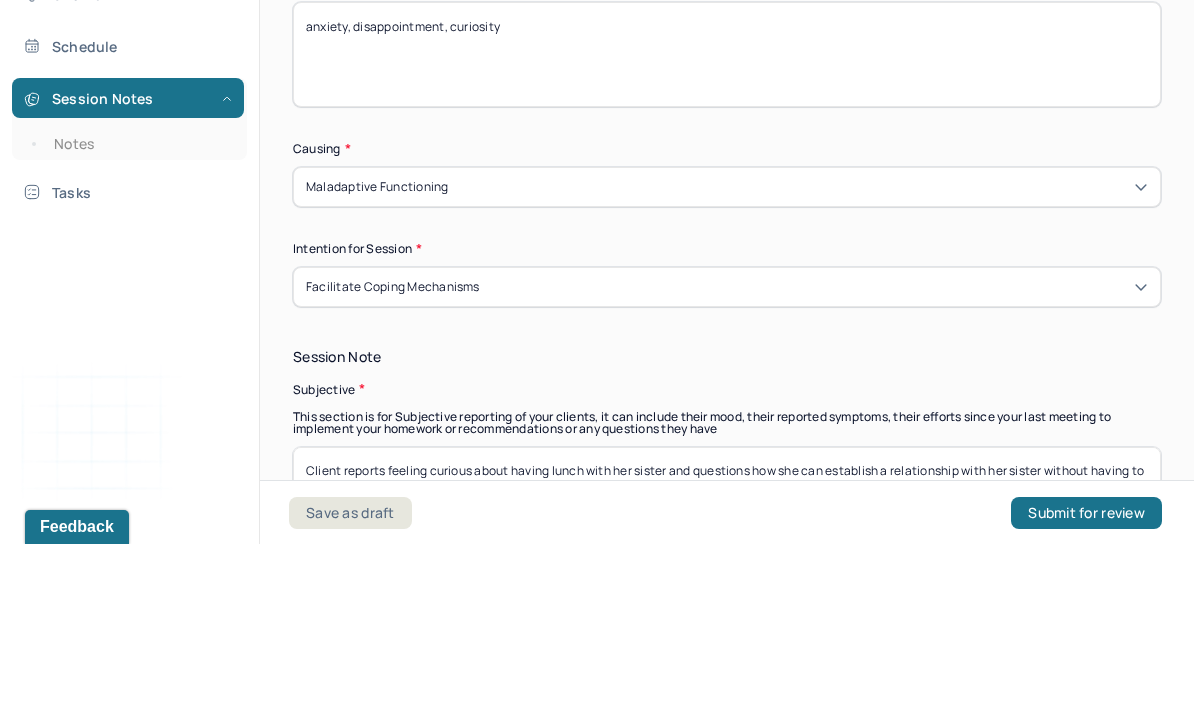 click on "Client reports feeling curious about having lunch with her sister and questions how she can establish a relationship with her sister without having to nteract with her stepmother. Client reports feeling confused about improving her relationship with her stepbrother since he has distanced himself from their family and questions if he would allow her to build a relationship with his daughter regardless of his relationship with their family. Client reports" at bounding box center (727, 665) 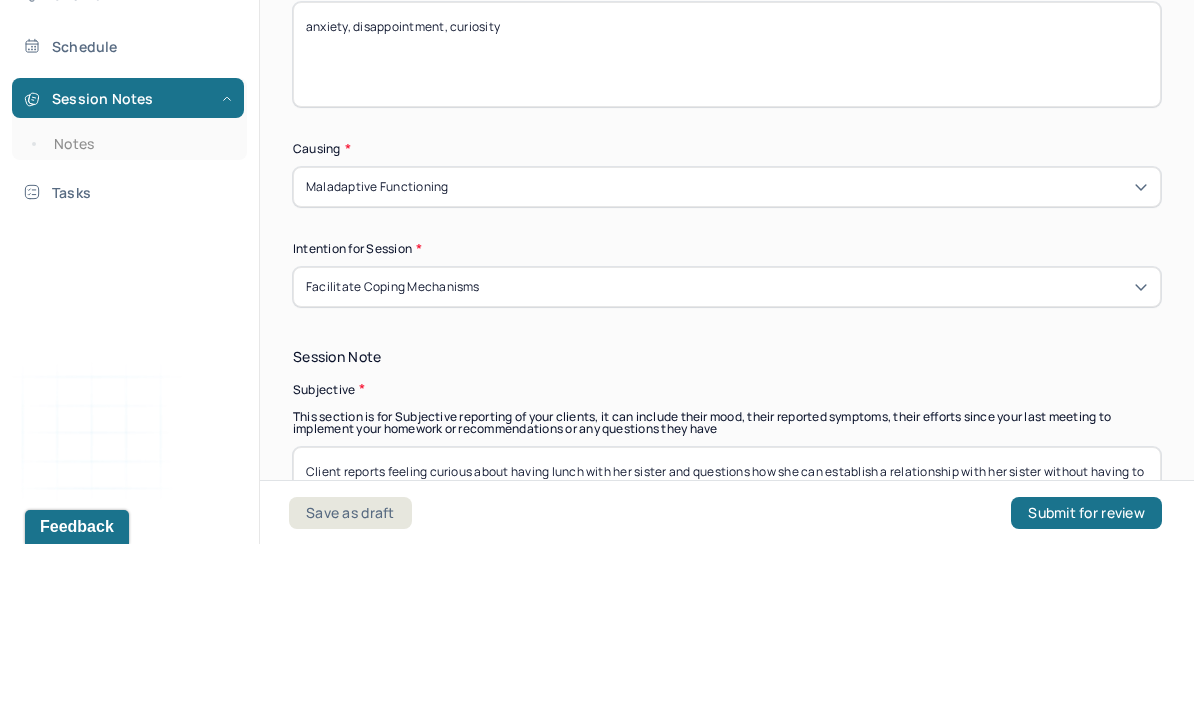 scroll, scrollTop: 0, scrollLeft: 0, axis: both 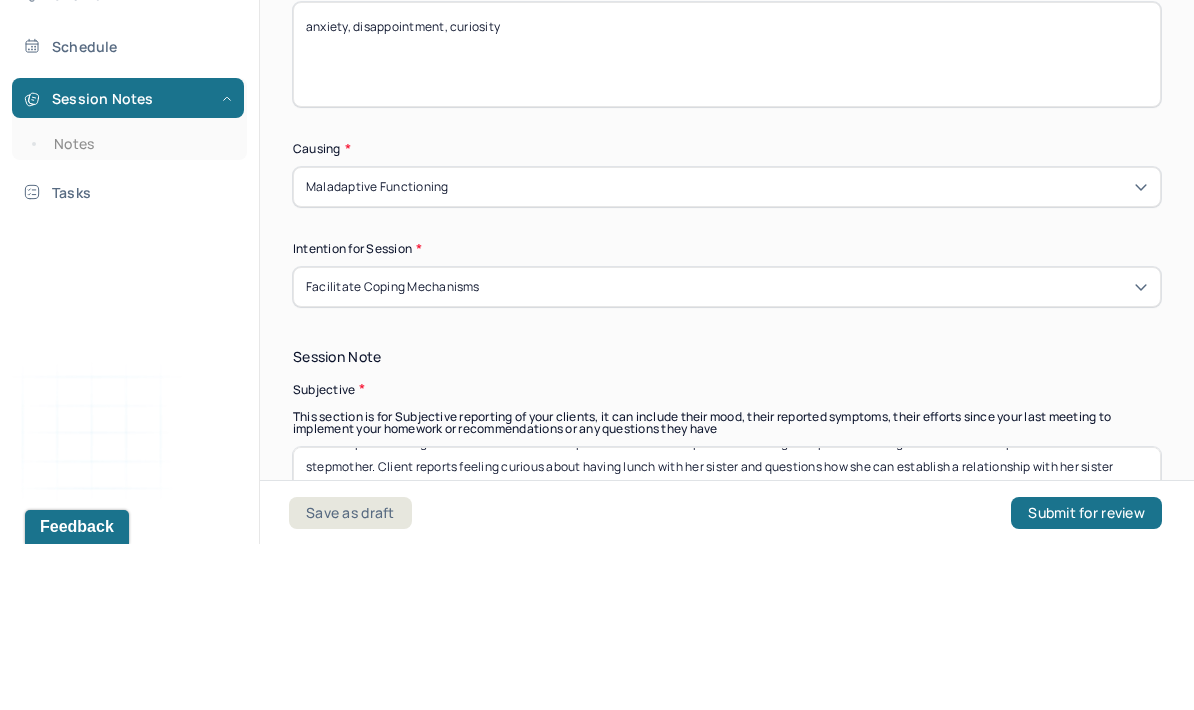 click on "Client reports feeling confused about how to improve her relationship with her siblings despite not having stable relationships with her father and stepmother. Client reports feeling curious about having lunch with her sister and questions how she can establish a relationship with her sister without having to nteract with her stepmother. Client reports feeling confused about improving her relationship with her stepbrother since he has distanced himself from their family and questions if he would allow her to build a relationship with his daughter regardless of his relationship with their family." at bounding box center (727, 665) 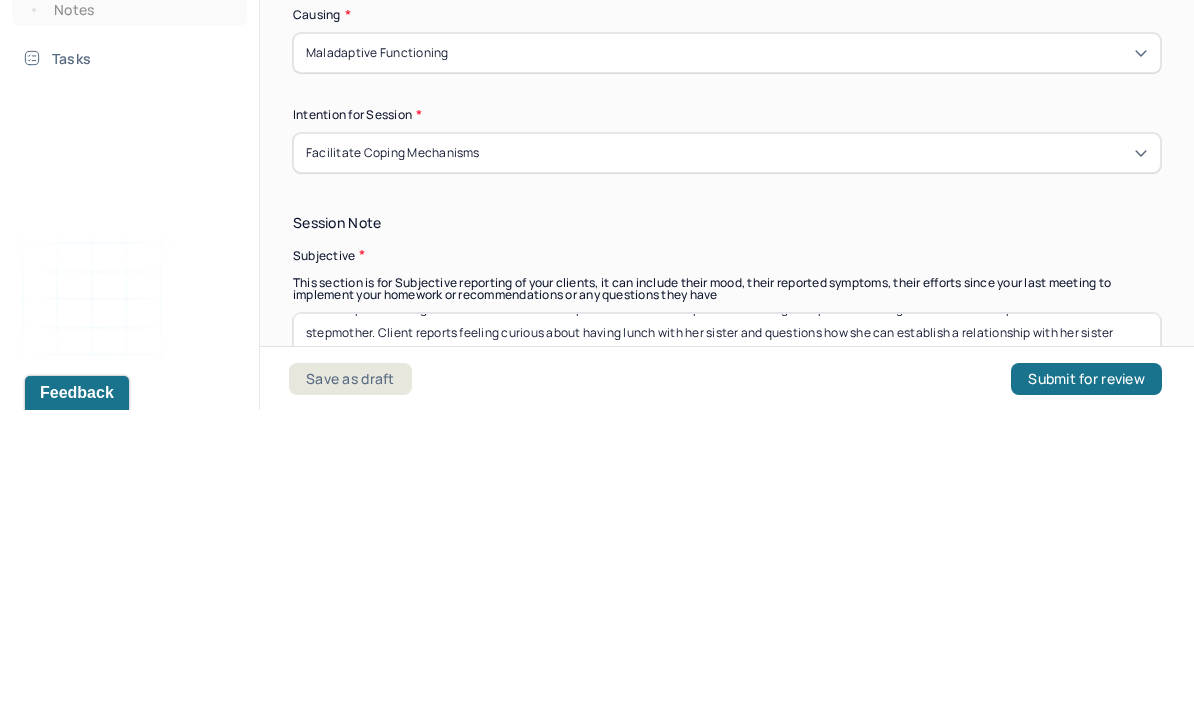 click on "Subjective" at bounding box center [727, 555] 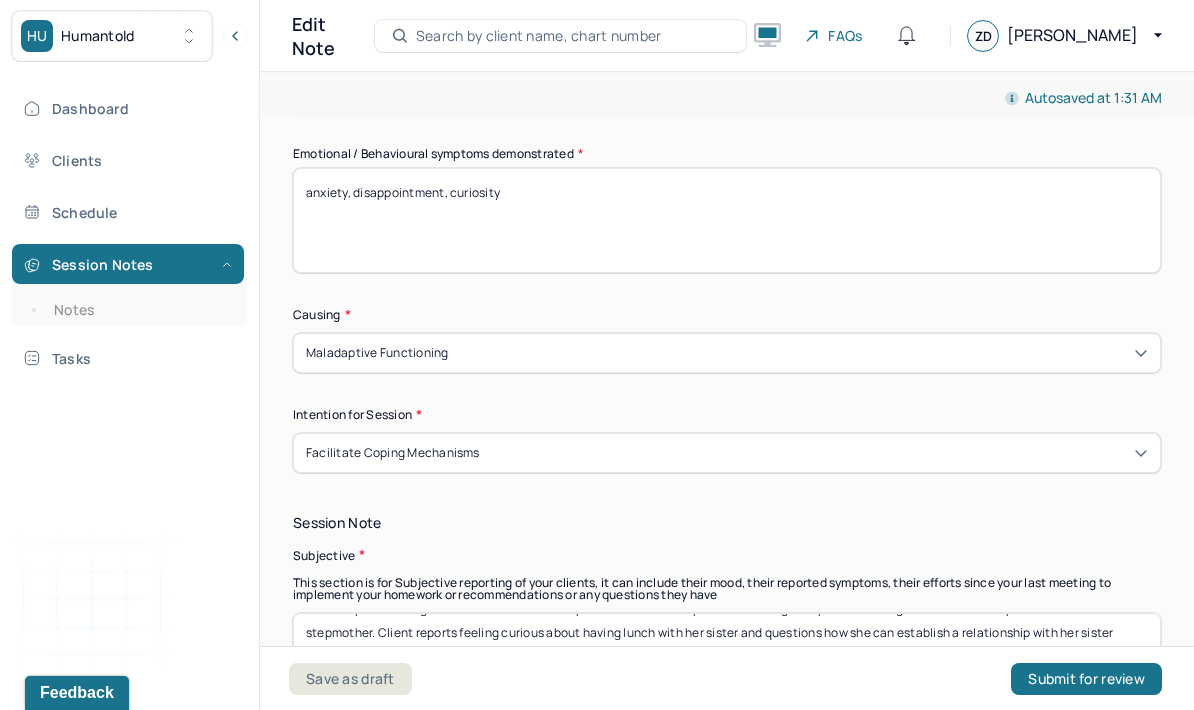 click on "Client reports feeling confused about how to improve her relationship with her siblings despite not having stable relationships with her father and stepmother. Client reports feeling curious about having lunch with her sister and questions how she can establish a relationship with her sister without having to nteract with her stepmother. Client reports feeling confused about improving her relationship with her stepbrother since he has distanced himself from their family and questions if he would allow her to build a relationship with his daughter regardless of his relationship with their family." at bounding box center [727, 665] 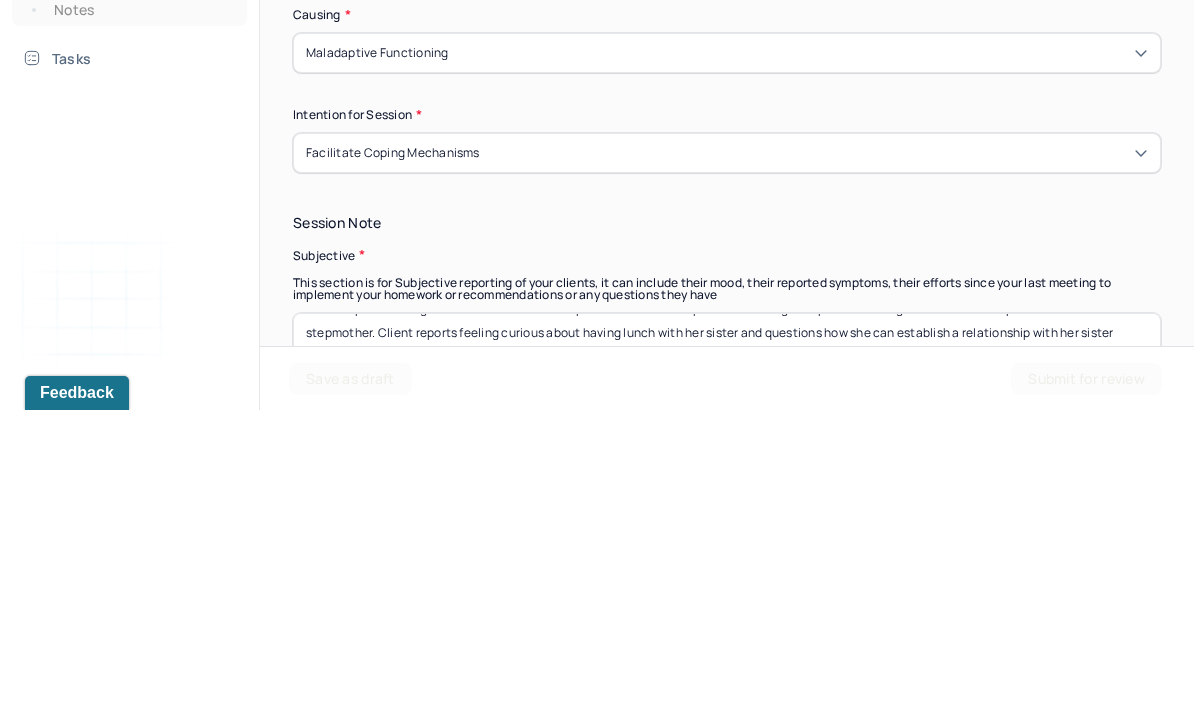 type on "Client reports feeling confused about how to improve her relationship with her siblings despite not having stable relationships with her father and stepmother. Client reports feeling curious about having lunch with her sister and questions how she can establish a relationship with her sister without having to interact with her stepmother. Client reports feeling confused about improving her relationship with her stepbrother since he has distanced himself from their family and questions if he would allow her to build a relationship with his daughter regardless of his relationship with their family." 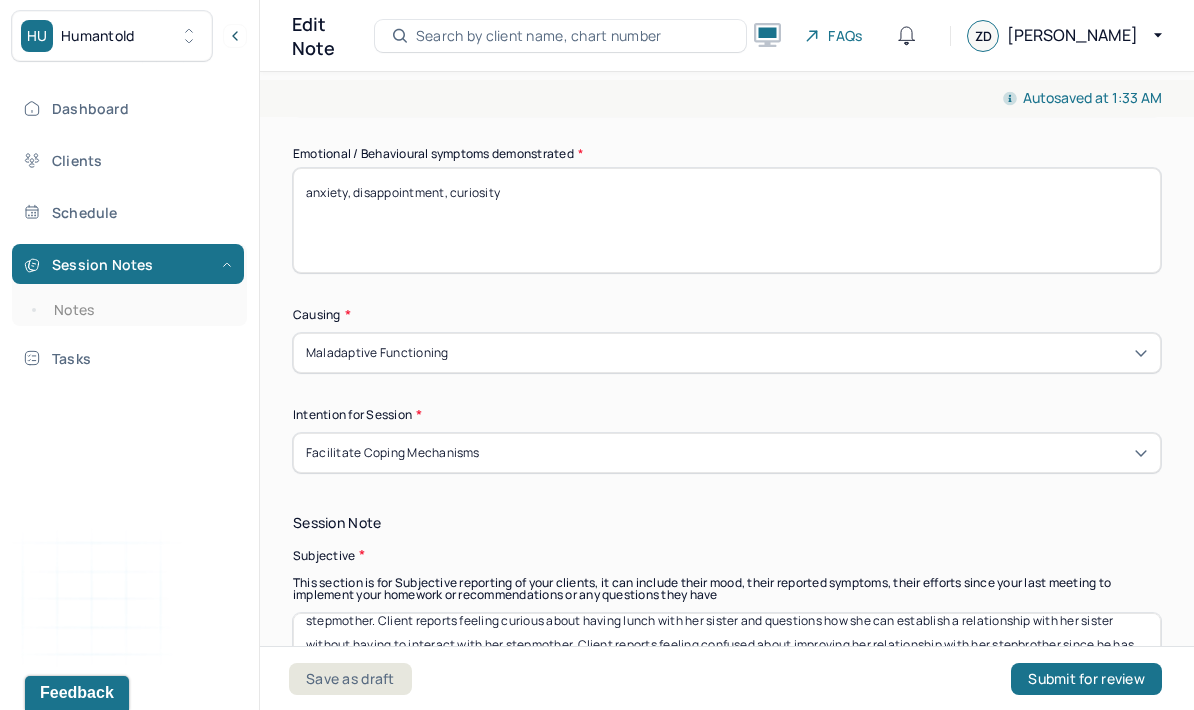 scroll, scrollTop: 41, scrollLeft: 0, axis: vertical 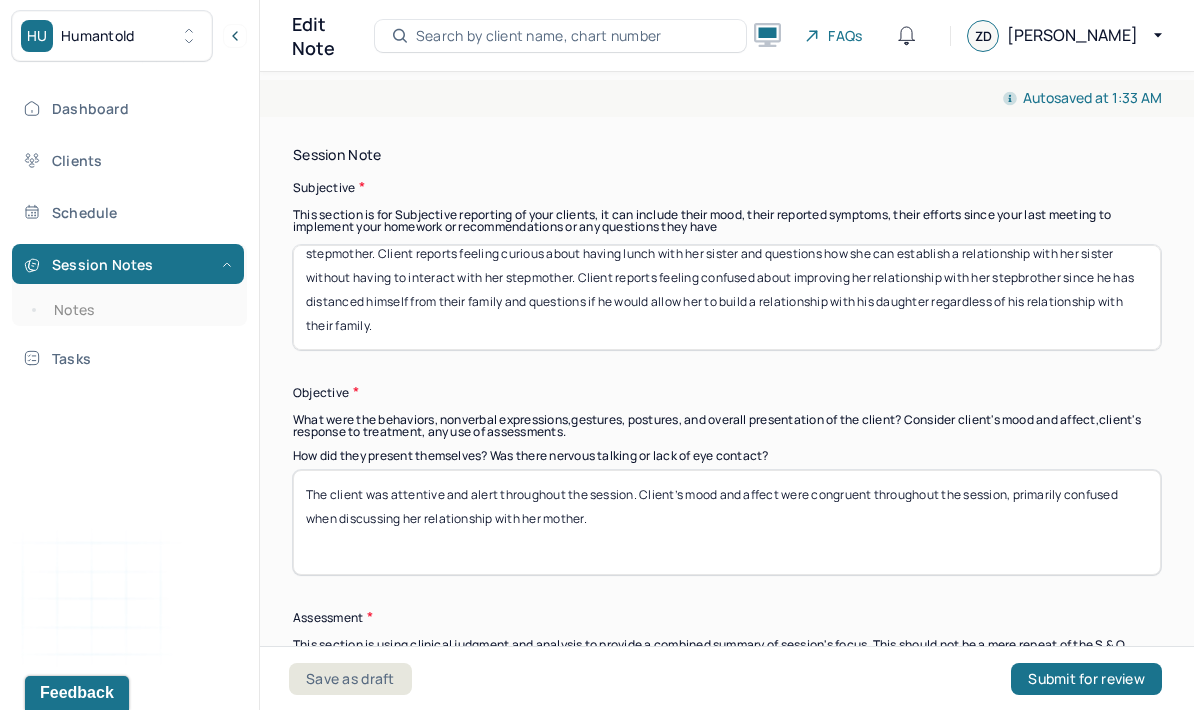 click on "The client was attentive and alert throughout the session. Client’s mood and affect were congruent throughout the session, primarily confused when discussing her relationship with her mother." at bounding box center (727, 522) 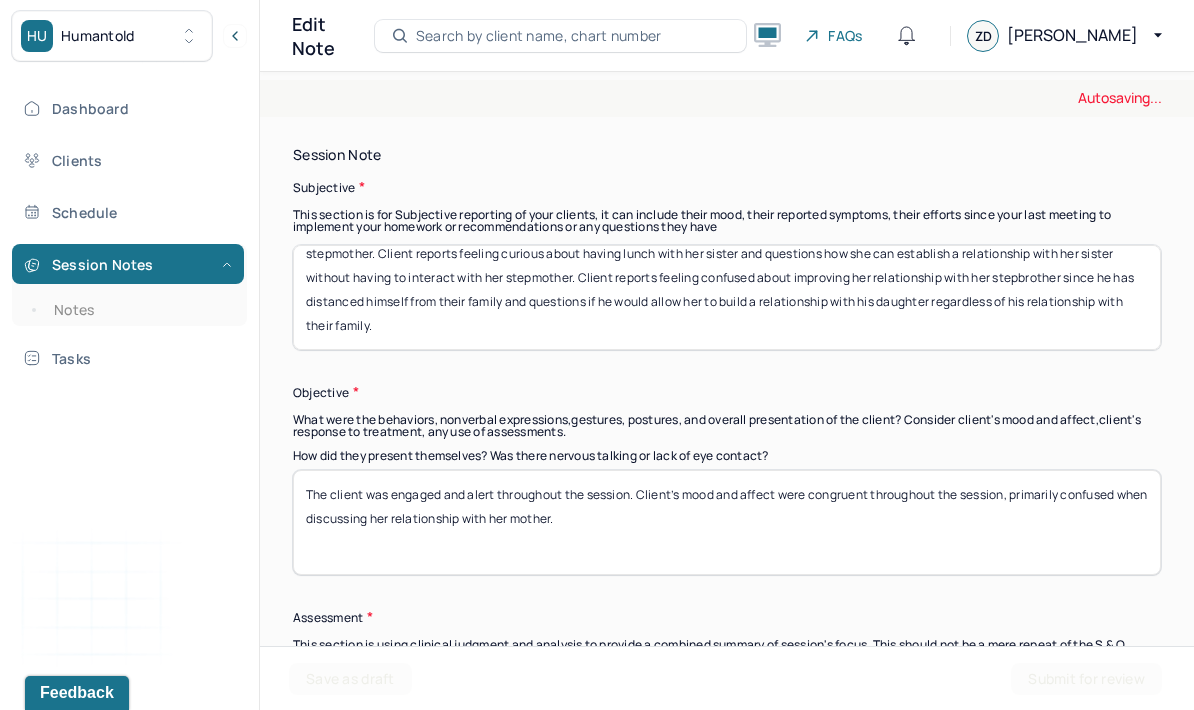 click on "The client was attentive and aler throughout the session. Client’s mood and affect were congruent throughout the session, primarily confused when discussing her relationship with her mother." at bounding box center (727, 522) 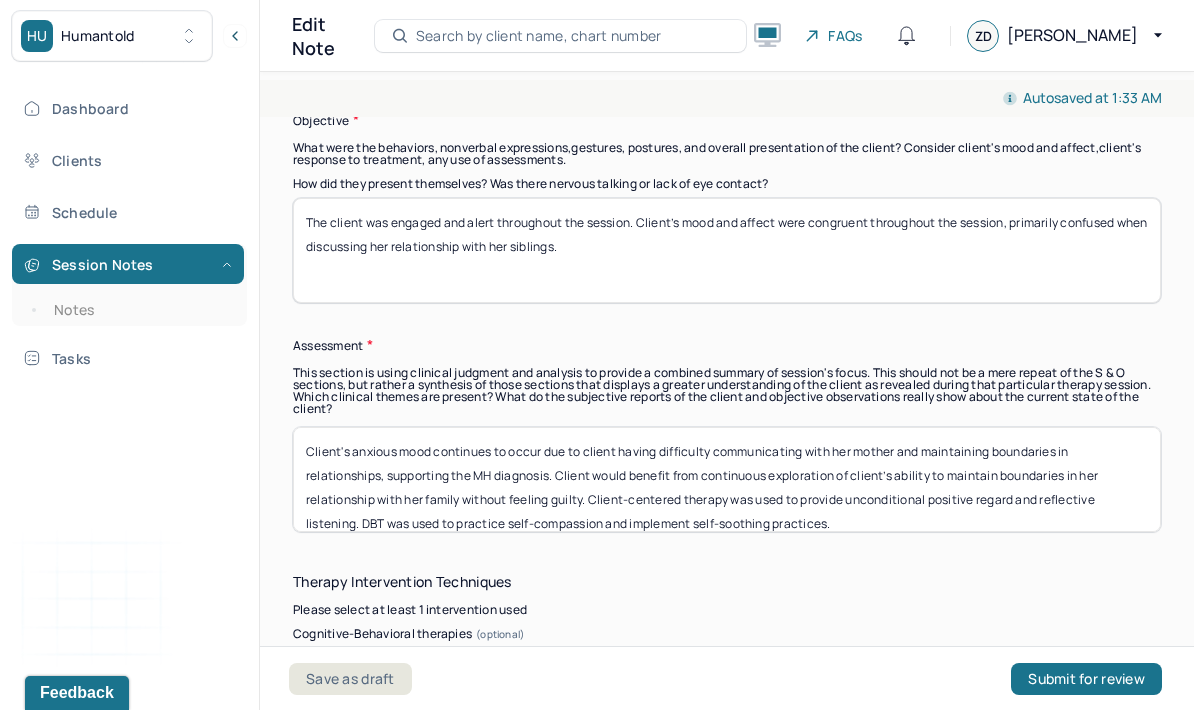 scroll, scrollTop: 1649, scrollLeft: 0, axis: vertical 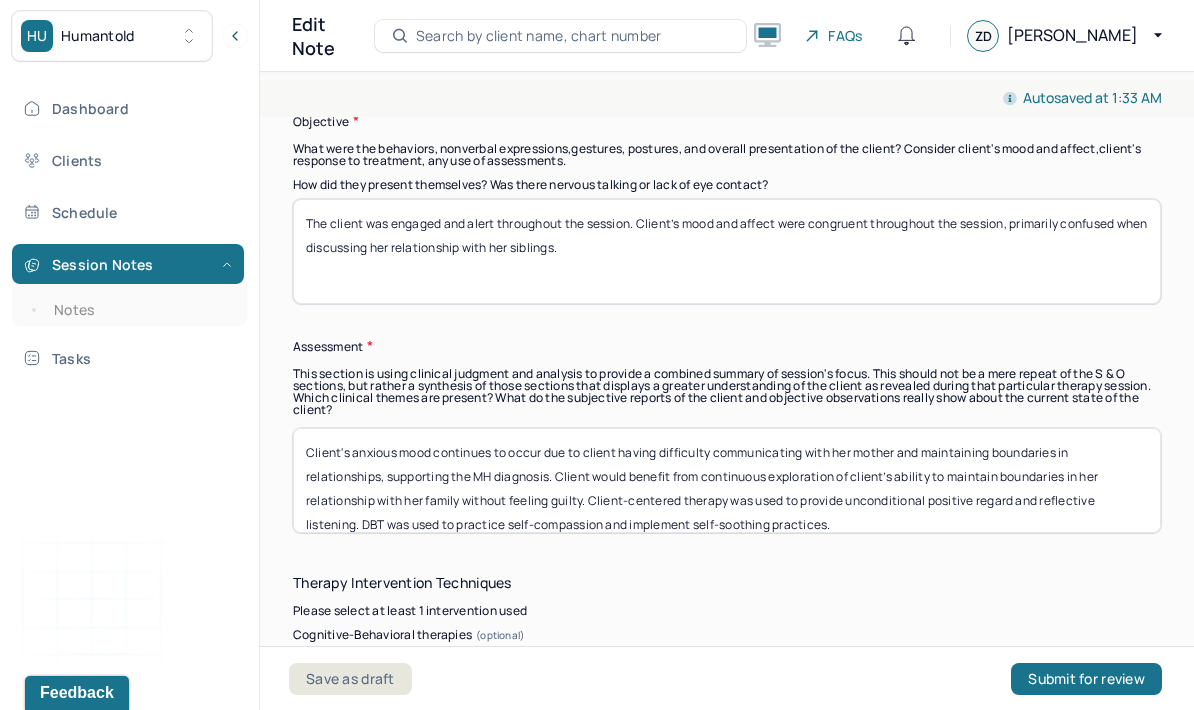 type on "The client was engaged and alert throughout the session. Client’s mood and affect were congruent throughout the session, primarily confused when discussing her relationship with her siblings." 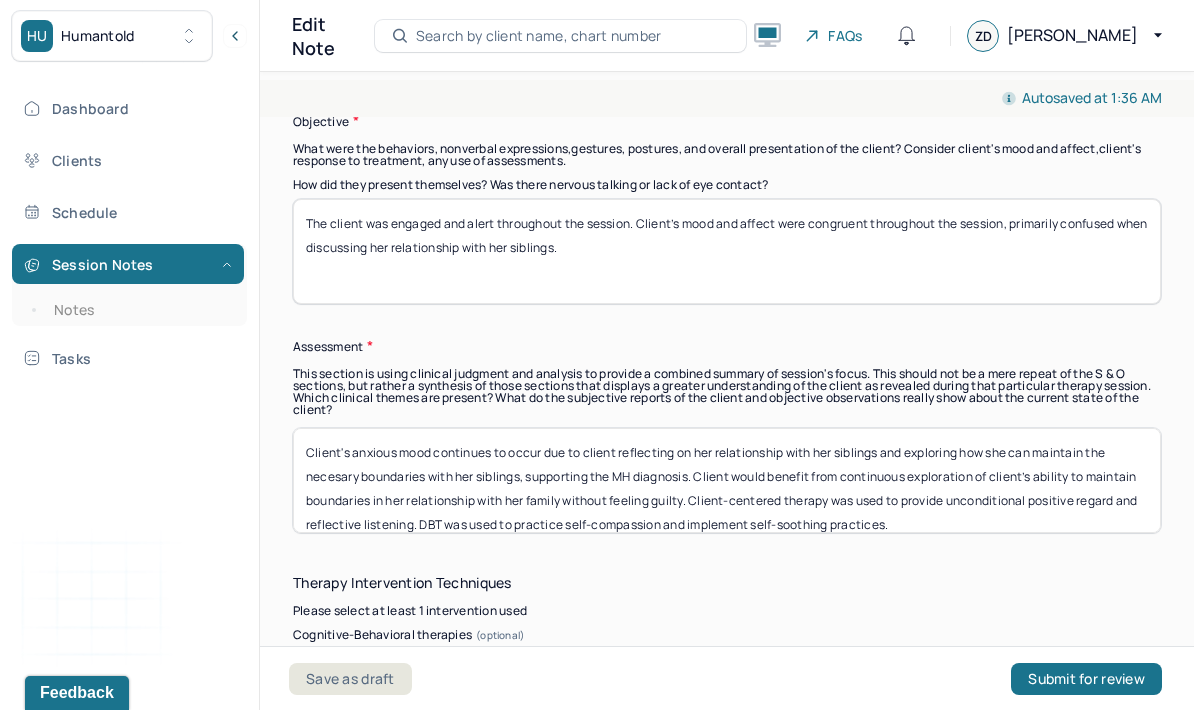 click on "Client's anxious mood continues to occur due to client reflecting on her relationship with her siblings and exploring how she can maintain the necesary boundaries with her siblings, supporting the MH diagnosis. Client would benefit from continuous exploration of client’s ability to maintain boundaries in her relationship with her family without feeling guilty. Client-centered therapy was used to provide unconditional positive regard and reflective listening. DBT was used to practice self-compassion and implement self-soothing practices." at bounding box center [727, 480] 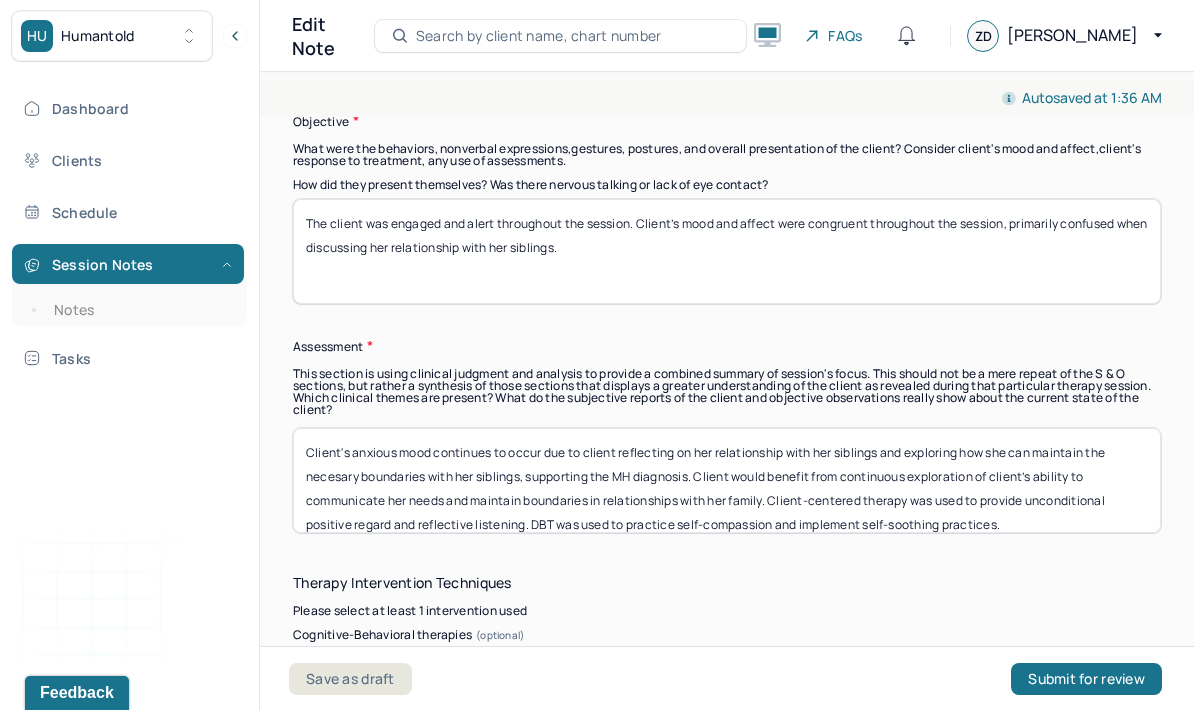 click on "Client's anxious mood continues to occur due to client reflecting on her relationship with her siblings and exploring how she can maintain the necesary boundaries with her siblings, supporting the MH diagnosis. Client would benefit from continuous exploration of client’s ability to communicate her needs and maintain boundaries in relationships with her family. Client-centered therapy was used to provide unconditional positive regard and reflective listening. DBT was used to practice self-compassion and implement self-soothing practices." at bounding box center [727, 480] 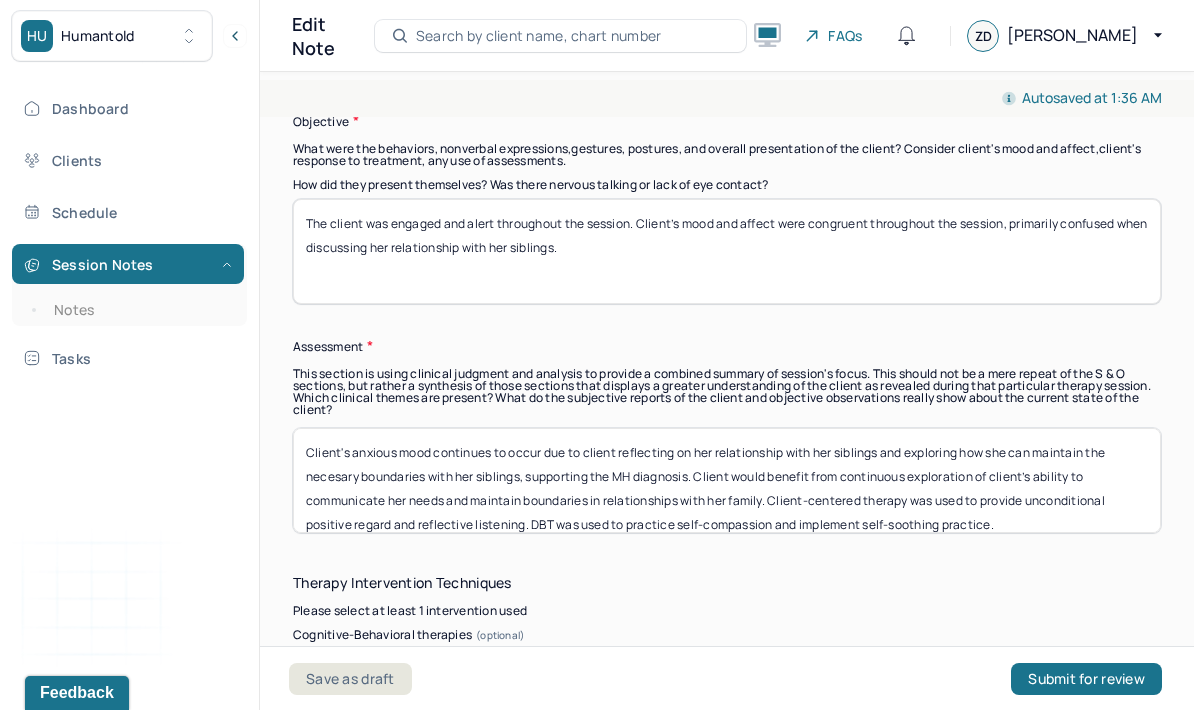 scroll, scrollTop: 1, scrollLeft: 0, axis: vertical 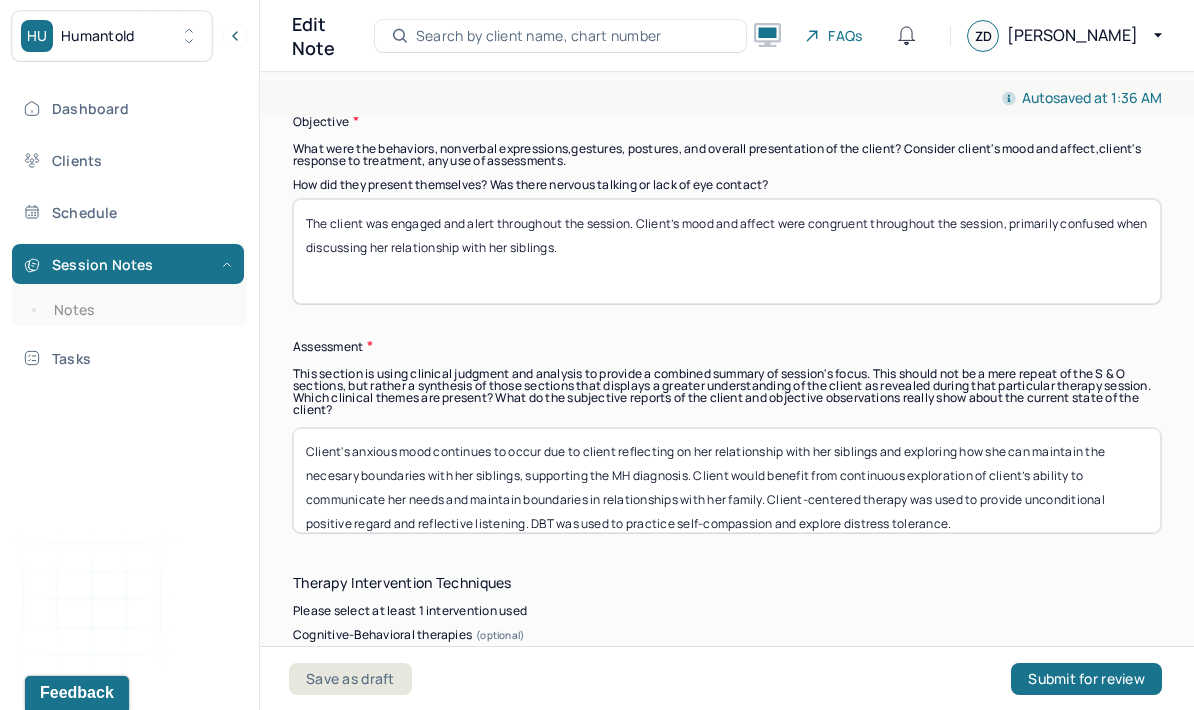 click on "Client's anxious mood continues to occur due to client reflecting on her relationship with her siblings and exploring how she can maintain the necesary boundaries with her siblings, supporting the MH diagnosis. Client would benefit from continuous exploration of client’s ability to communicate her needs and maintain boundaries in relationships with her family. Client-centered therapy was used to provide unconditional positive regard and reflective listening. DBT was used to practice self-compassion and implement self-soothing practices." at bounding box center (727, 480) 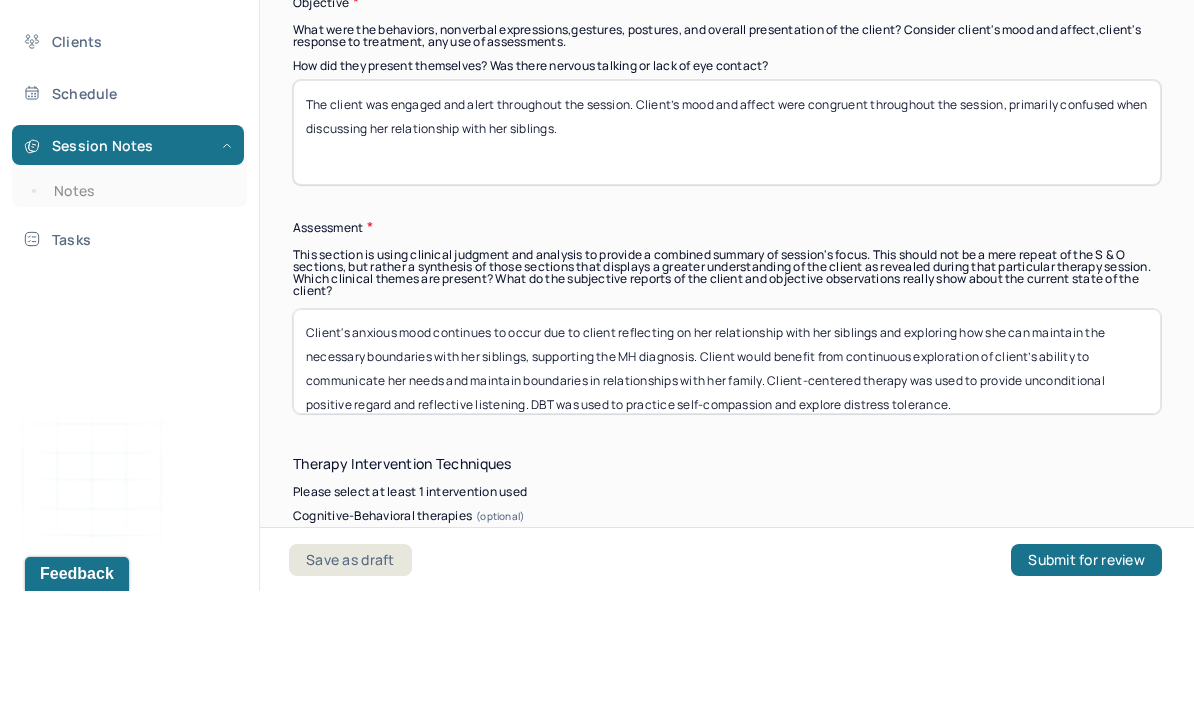 click on "Client's anxious mood continues to occur due to client reflecting on her relationship with her siblings and exploring how she can maintain the necessary boundaries with her siblings, supporting the MH diagnosis. Client would benefit from continuous exploration of client’s ability to communicate her needs and maintain boundaries in relationships with her family. Client-centered therapy was used to provide unconditional positive regard and reflective listening. DBT was used to practice self-compassion and explore distress tolerance." at bounding box center (727, 480) 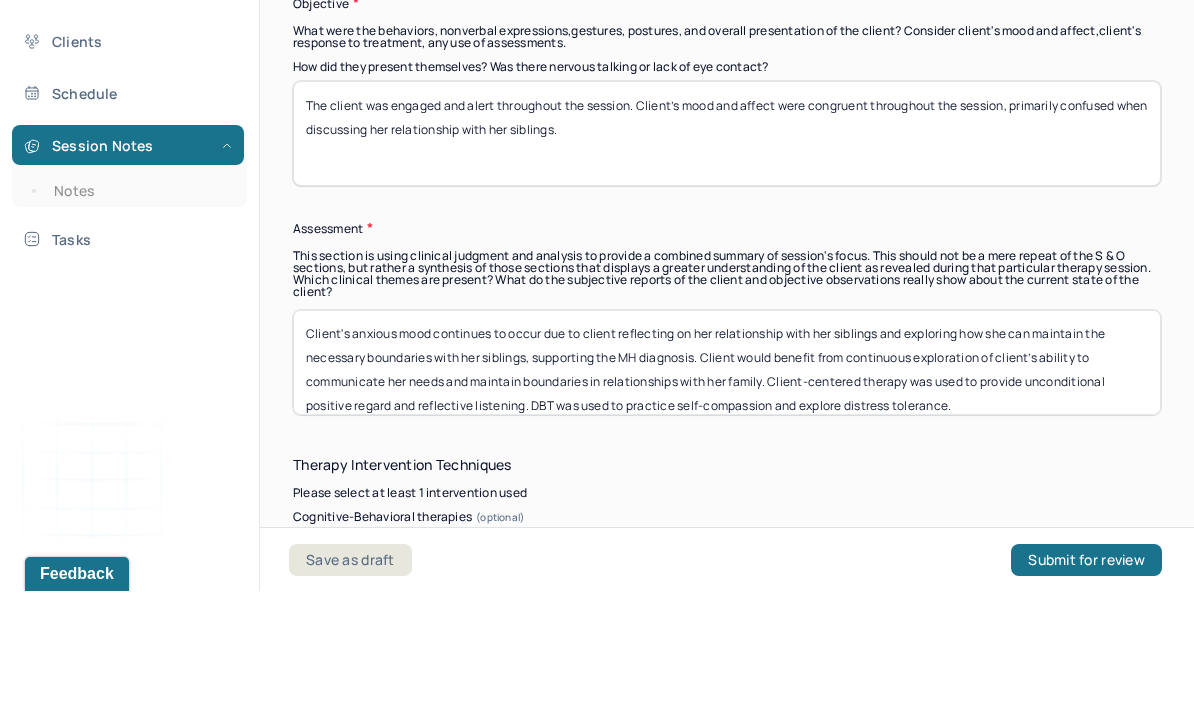 type on "Client's anxious mood continues to occur due to client reflecting on her relationship with her siblings and exploring how she can maintain the necessary boundaries with her siblings, supporting the MH diagnosis. Client would benefit from continuous exploration of client’s ability to communicate her needs and maintain boundaries in relationships with her family. Client-centered therapy was used to provide unconditional positive regard and reflective listening. DBT was used to practice self-compassion and explore distress tolerance." 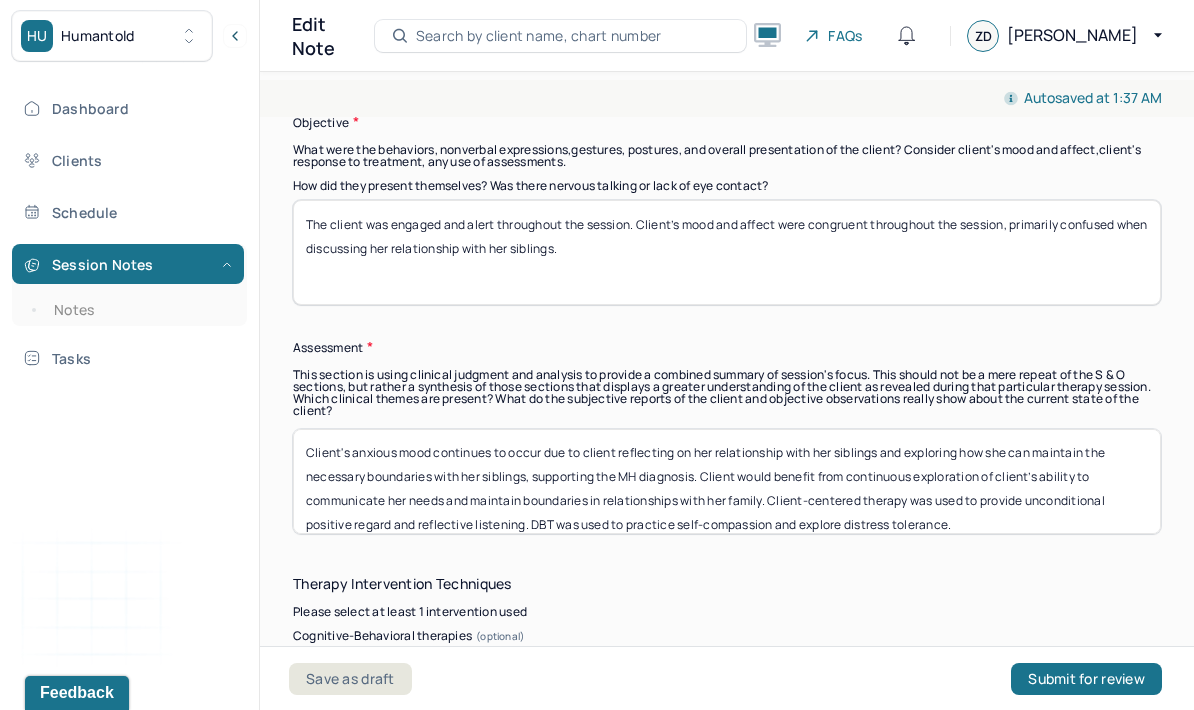 click on "Client's anxious mood continues to occur due to client reflecting on her relationship with her siblings and exploring how she can maintain the necessary boundaries with her siblings, supporting the MH diagnosis. Client would benefit from continuous exploration of client’s ability to communicate her needs and maintain boundaries in relationships with her family. Client-centered therapy was used to provide unconditional positive regard and reflective listening. DBT was used to practice self-compassion and explore distress tolerance." at bounding box center [727, 481] 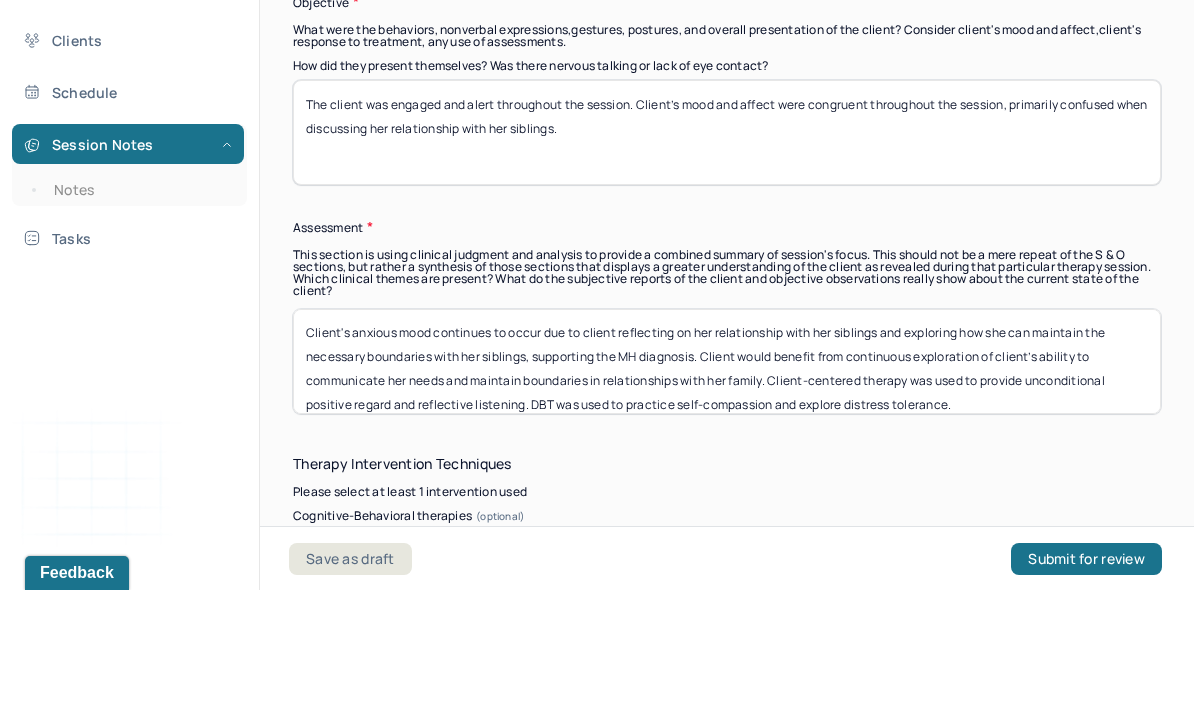 click on "Session Note Subjective This section is for Subjective reporting of your clients, it can include their mood, their reported symptoms, their efforts since your last meeting to implement your homework or recommendations or any questions they have Client reports feeling confused about how to improve her relationship with her siblings despite not having stable relationships with her father and stepmother. Client reports feeling curious about having lunch with her sister and questions how she can establish a relationship with her sister without having to interact with her stepmother. Client reports feeling confused about improving her relationship with her stepbrother since he has distanced himself from their family and questions if he would allow her to build a relationship with his daughter regardless of his relationship with their family. Objective How did they present themselves? Was there nervous talking or lack of eye contact? Assessment" at bounding box center [727, 204] 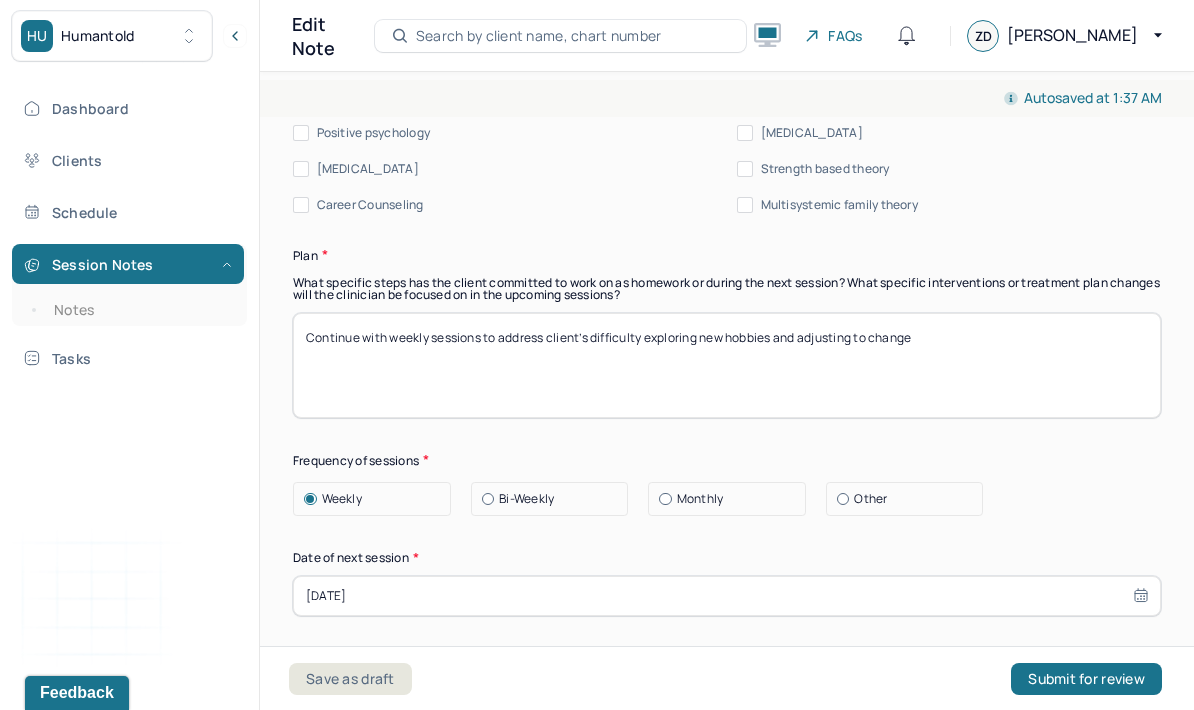 scroll, scrollTop: 2649, scrollLeft: 0, axis: vertical 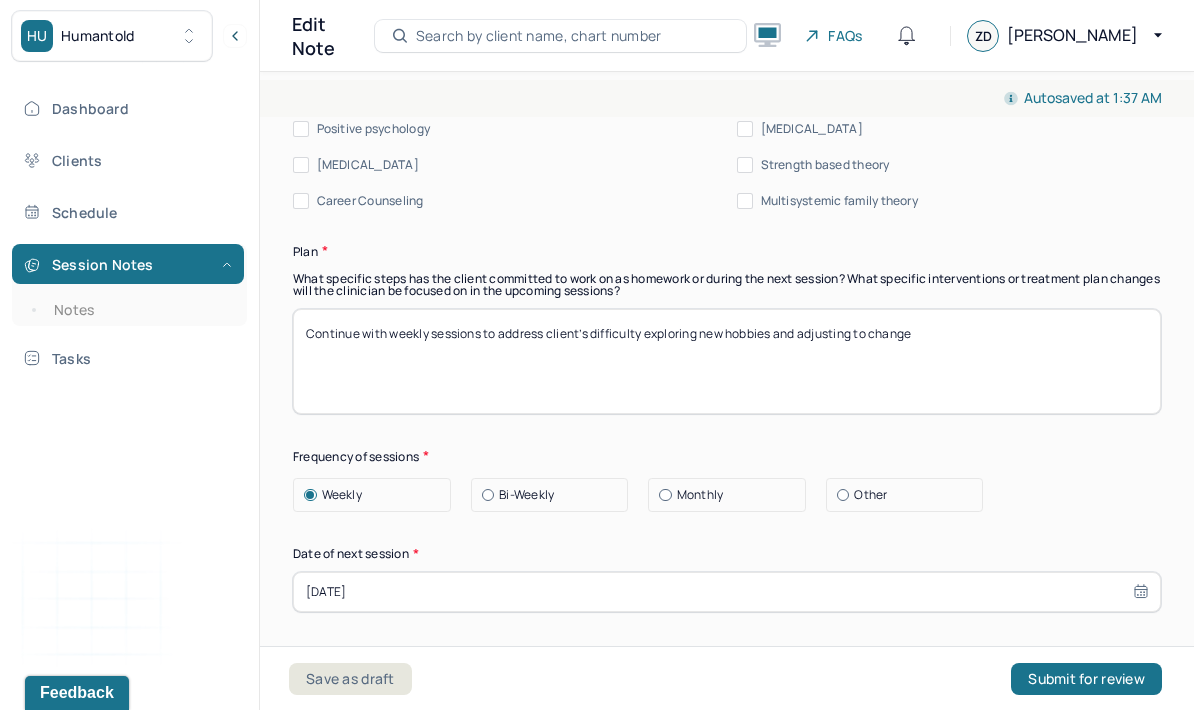 click on "[DATE]" at bounding box center [727, 592] 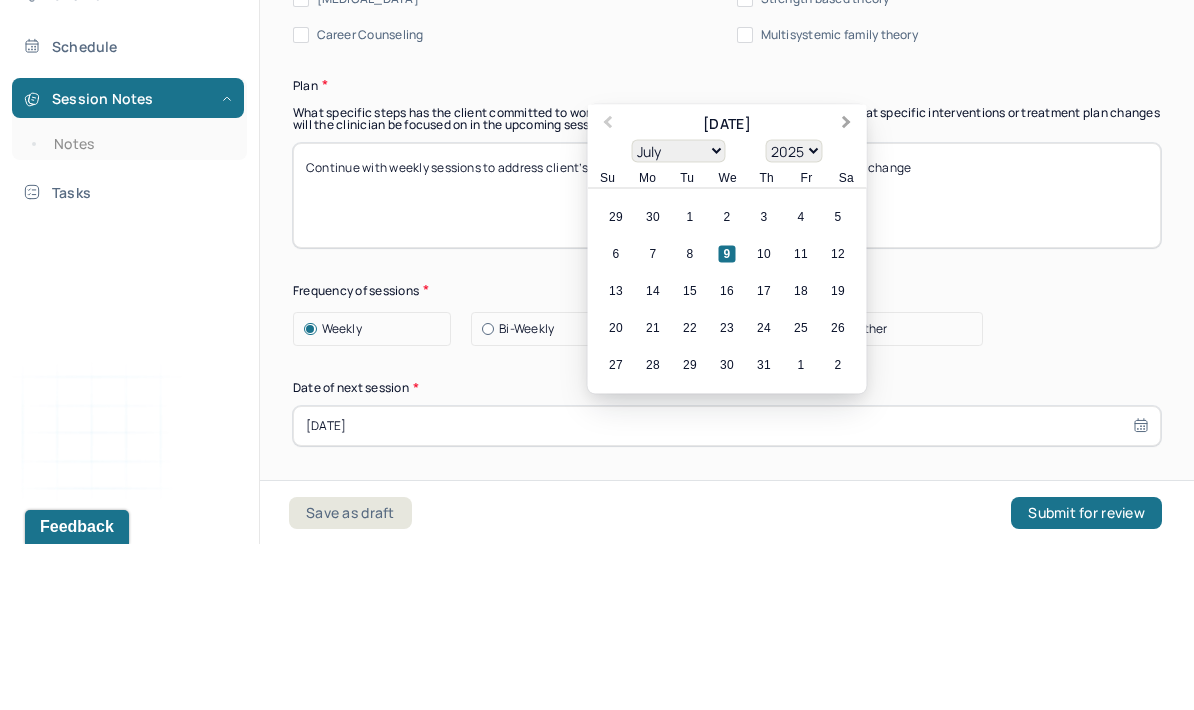 click on "Next Month" at bounding box center [849, 291] 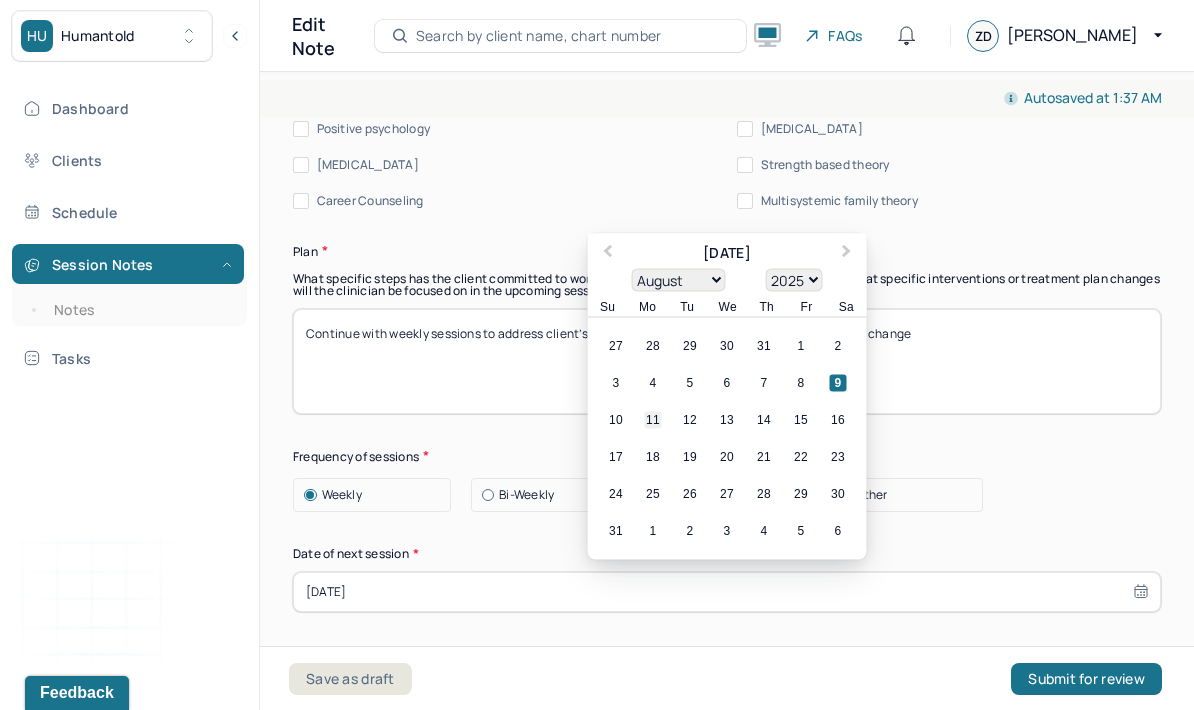 click on "11" at bounding box center (653, 419) 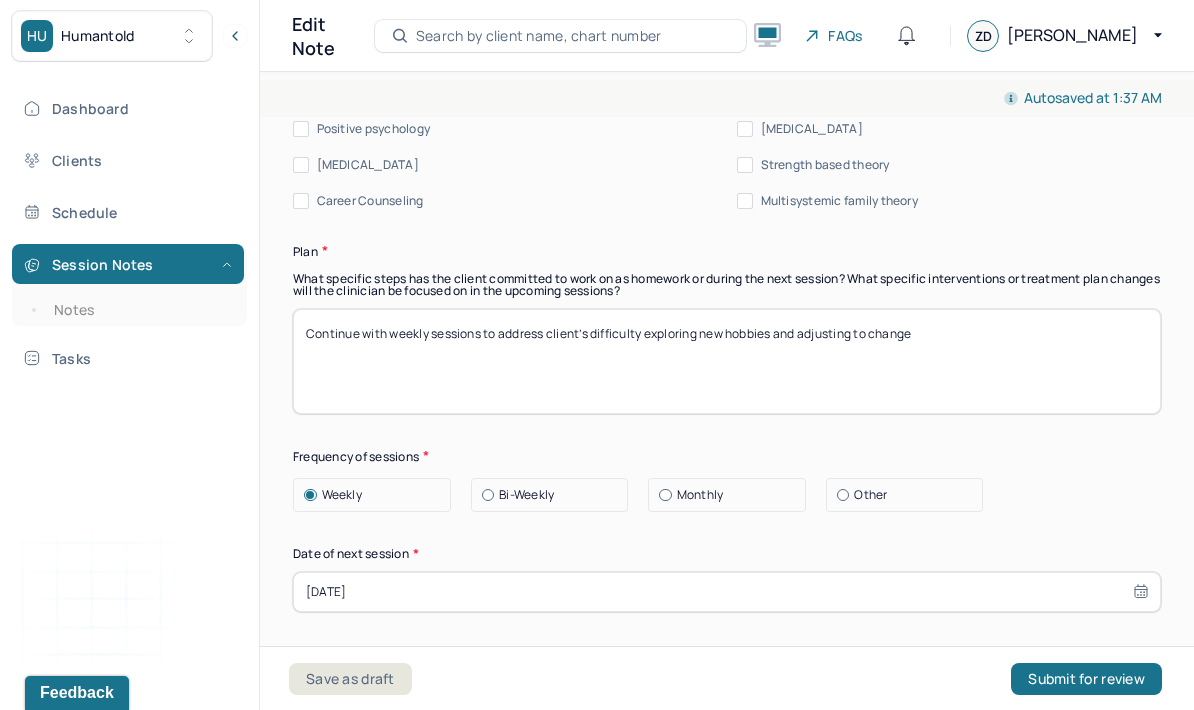 click on "[DATE]" at bounding box center [727, 592] 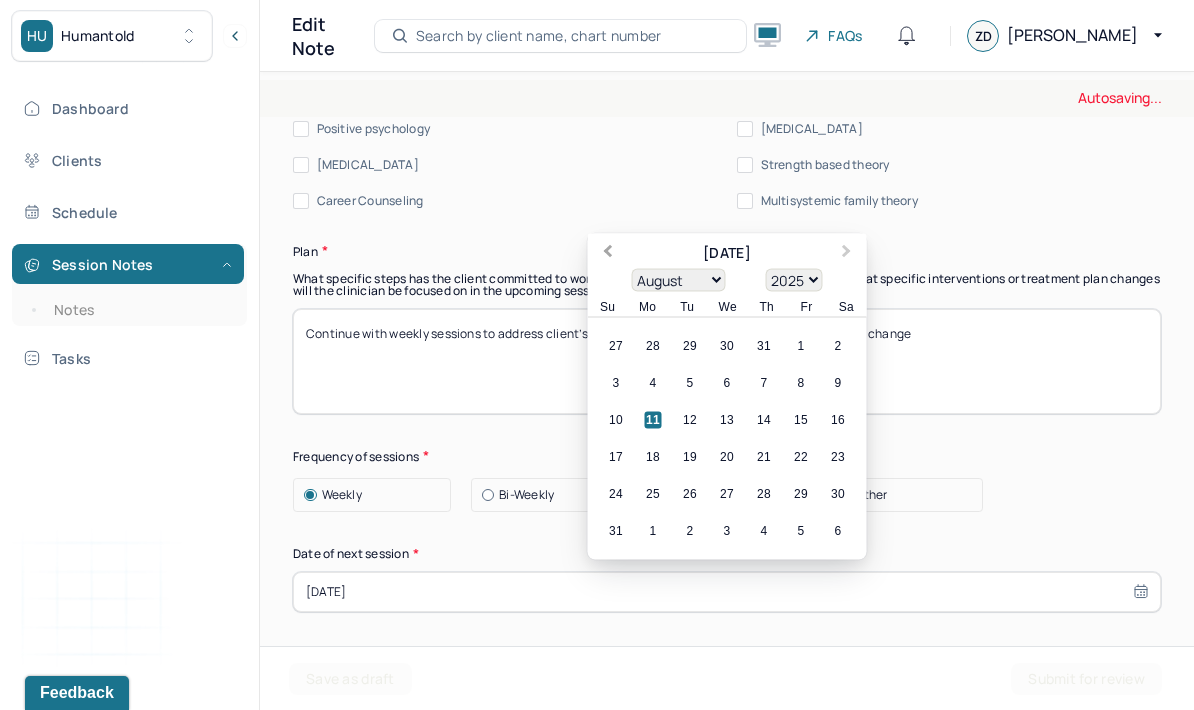 click on "Previous Month" at bounding box center (608, 253) 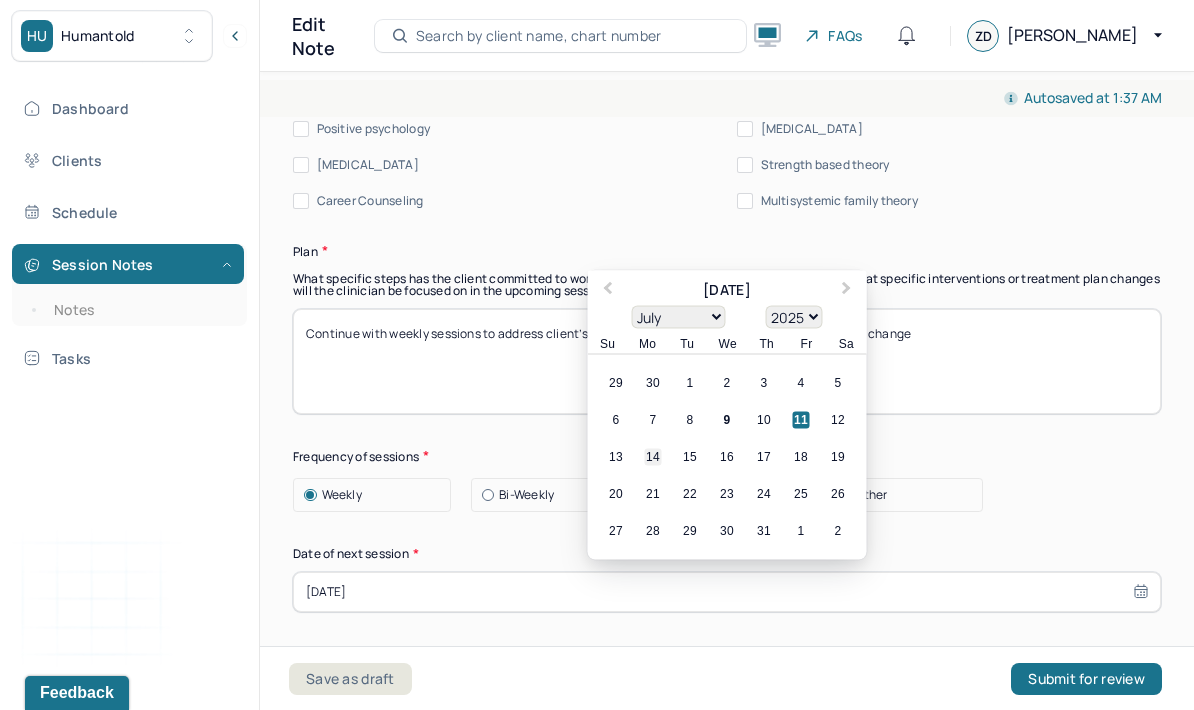 click on "14" at bounding box center [653, 456] 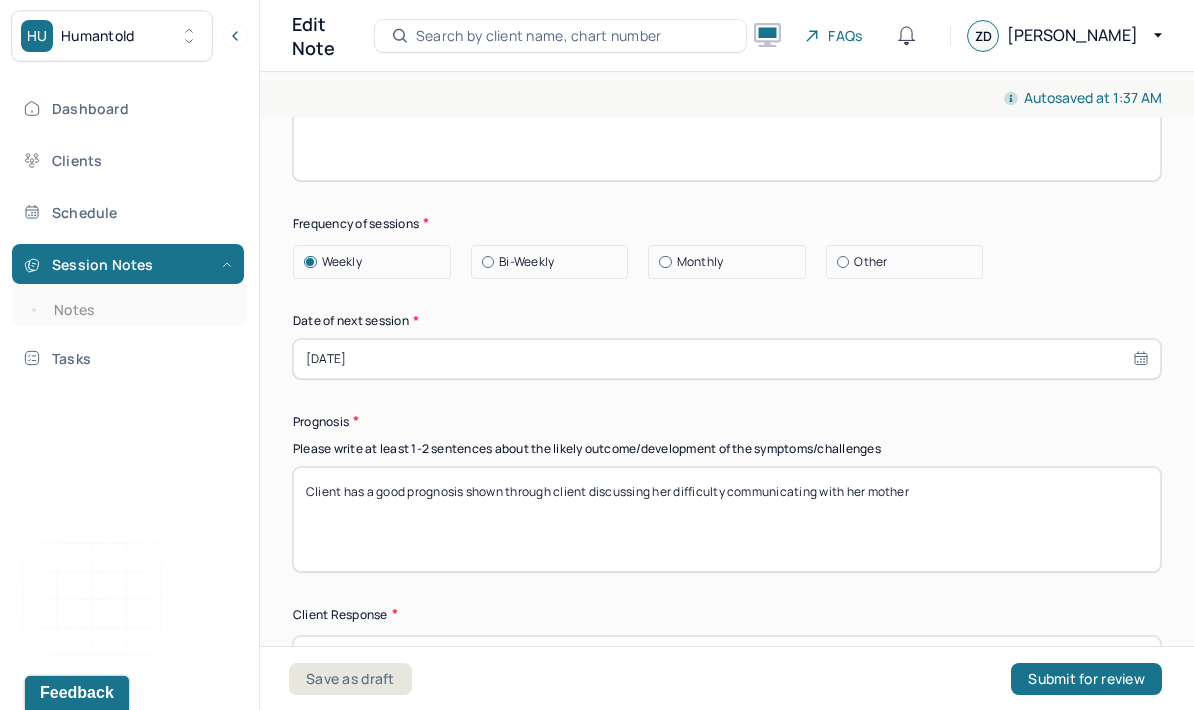 scroll, scrollTop: 2907, scrollLeft: 0, axis: vertical 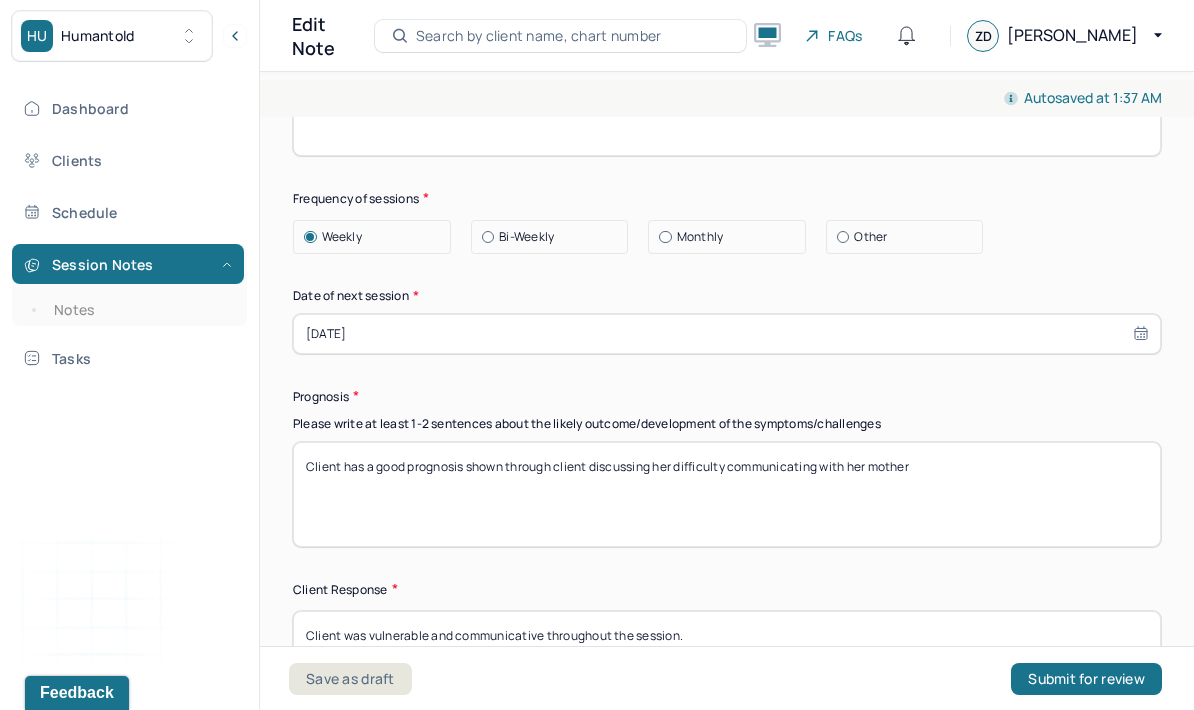 click on "Client has a good prognosis shown through client discussing her difficulty communicating with her mother" at bounding box center (727, 494) 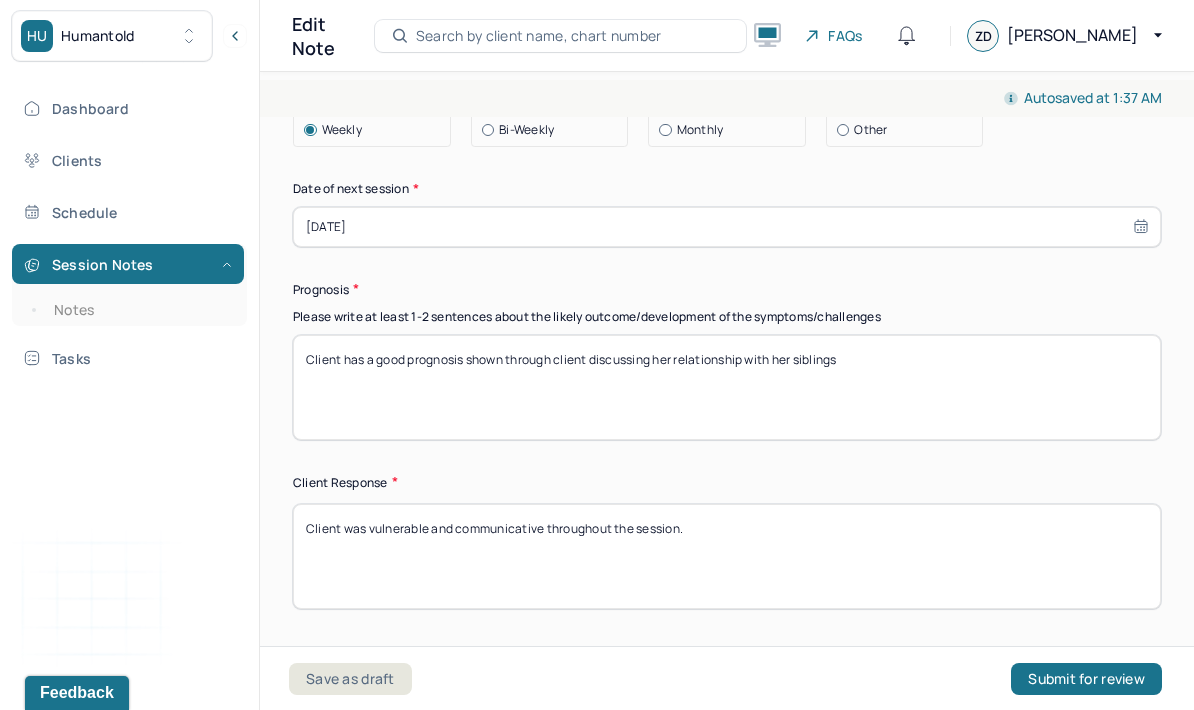 scroll, scrollTop: 3011, scrollLeft: 0, axis: vertical 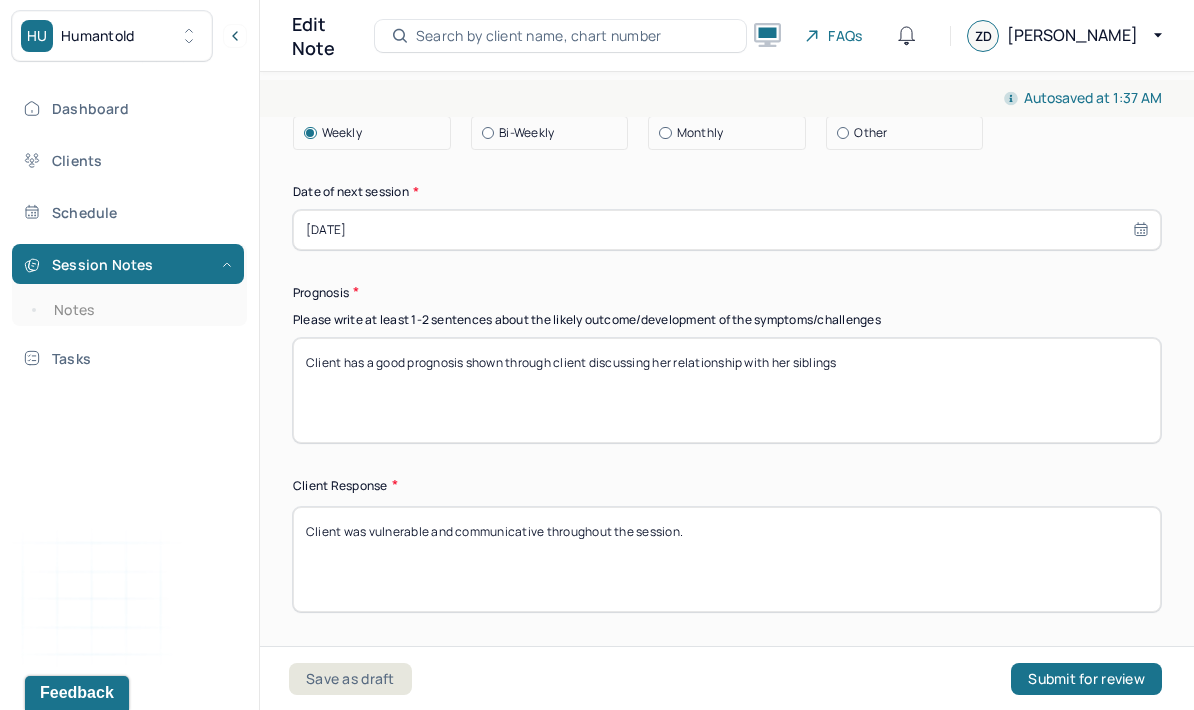 type on "Client has a good prognosis shown through client discussing her relationship with her siblings" 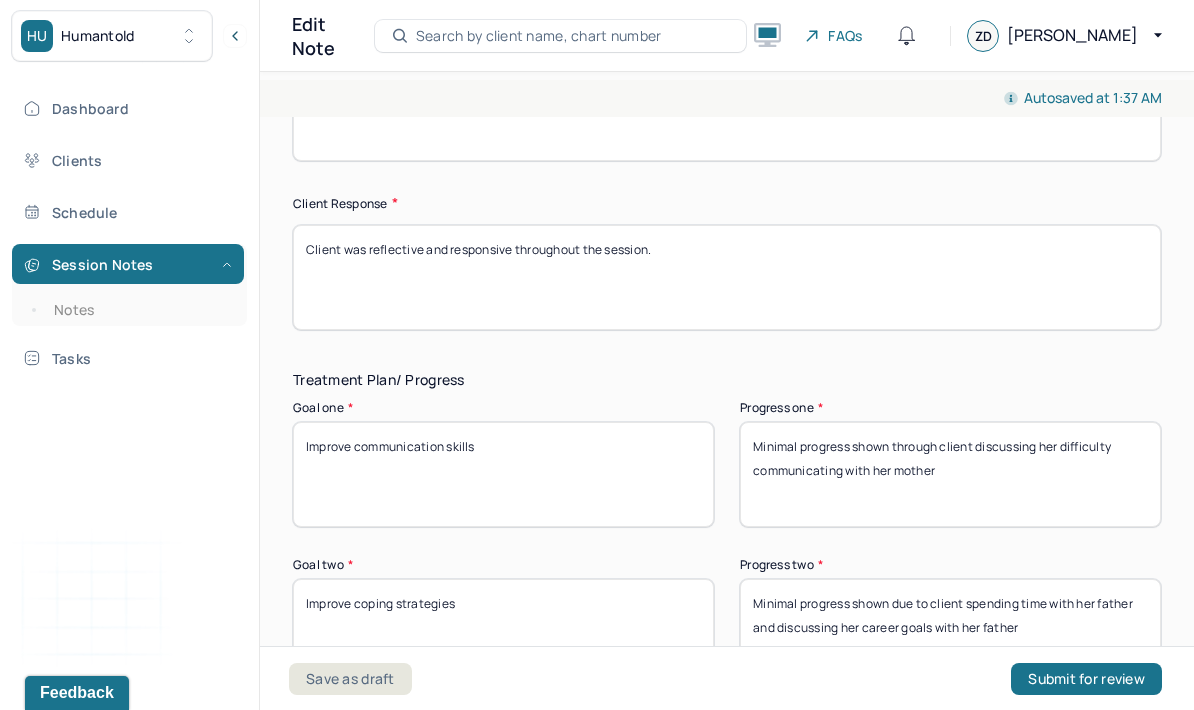 scroll, scrollTop: 3306, scrollLeft: 0, axis: vertical 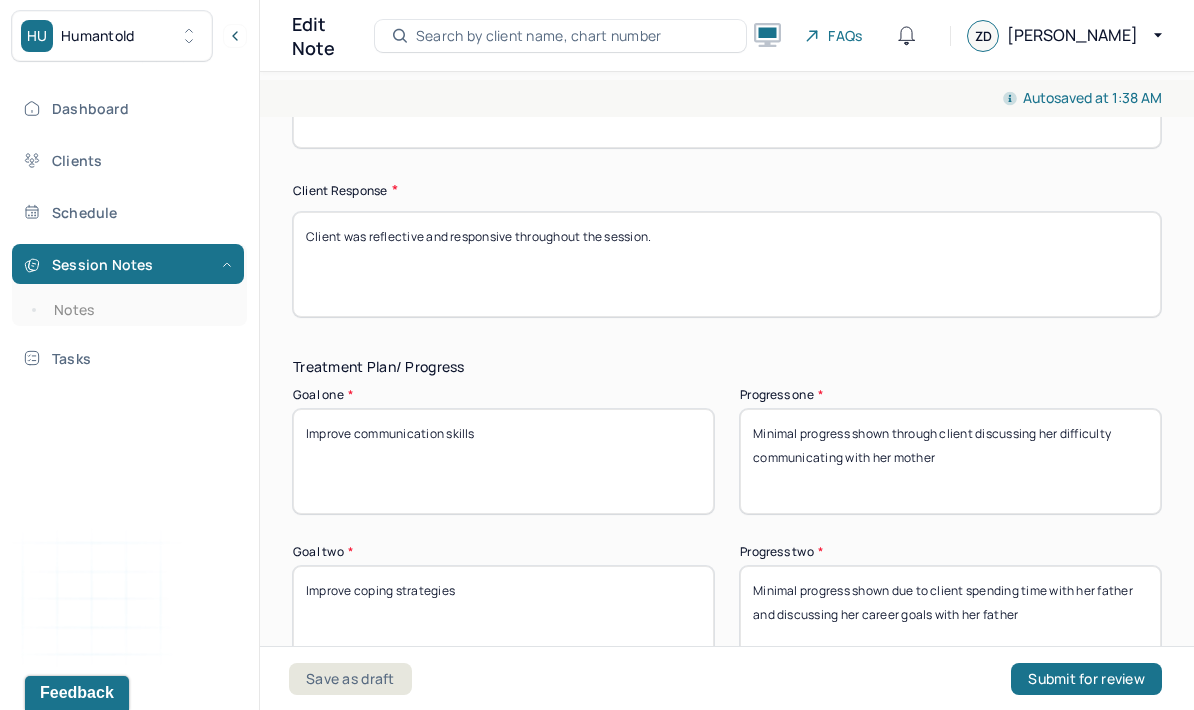 type on "Client was reflective and responsive throughout the session." 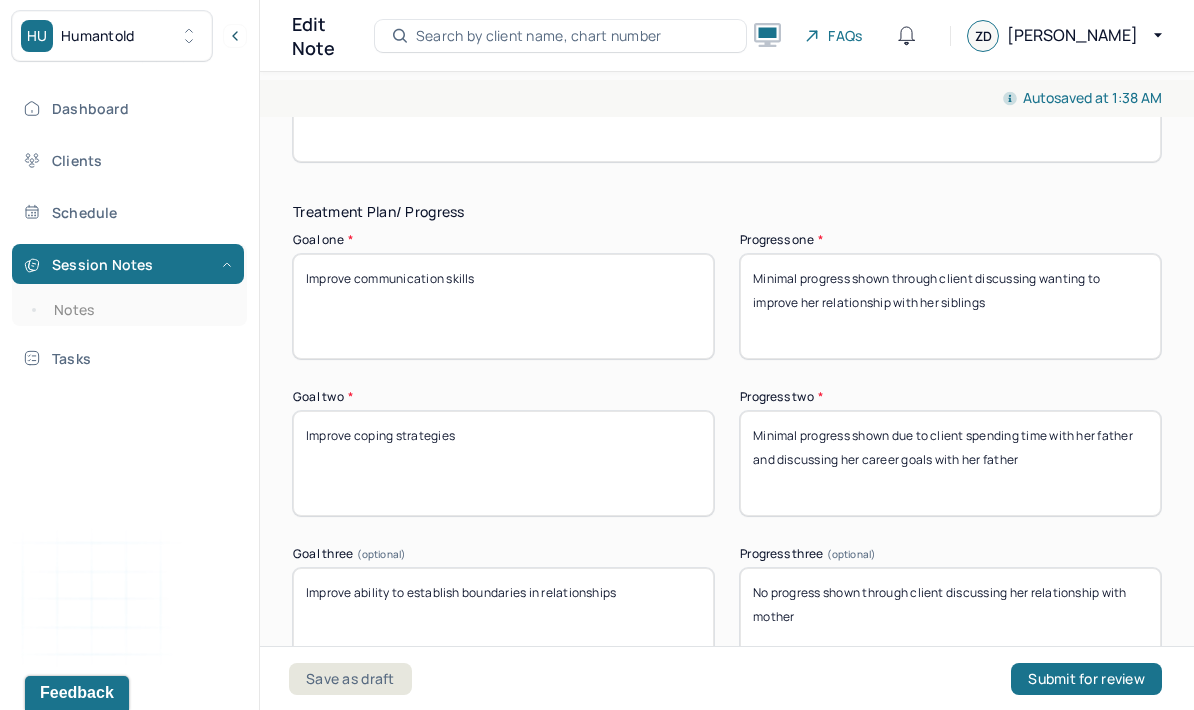 scroll, scrollTop: 3464, scrollLeft: 0, axis: vertical 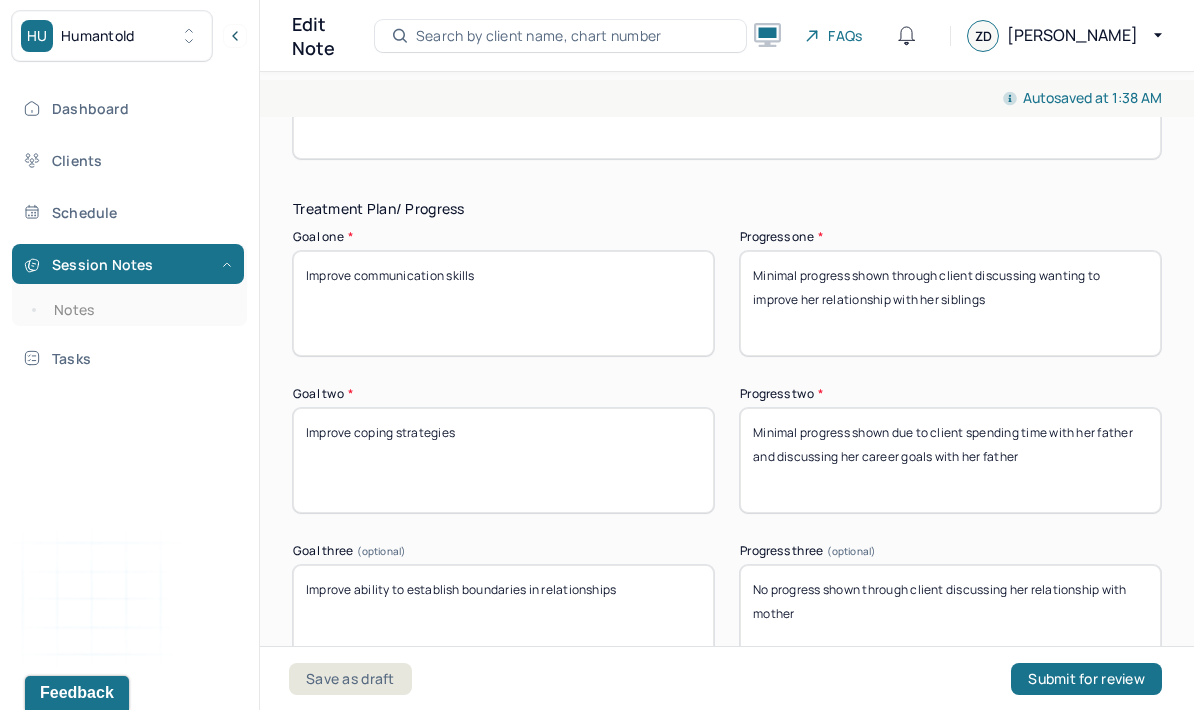 type on "Minimal progress shown through client discussing wanting to improve her relationship with her siblings" 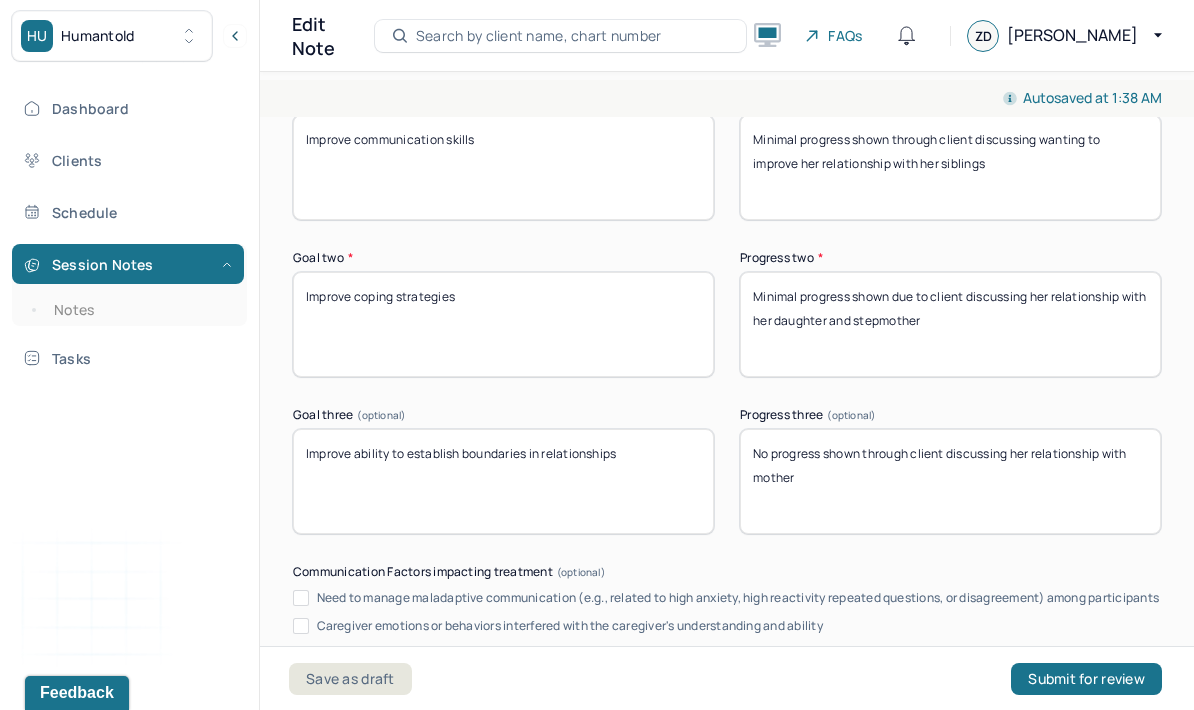 scroll, scrollTop: 3599, scrollLeft: 0, axis: vertical 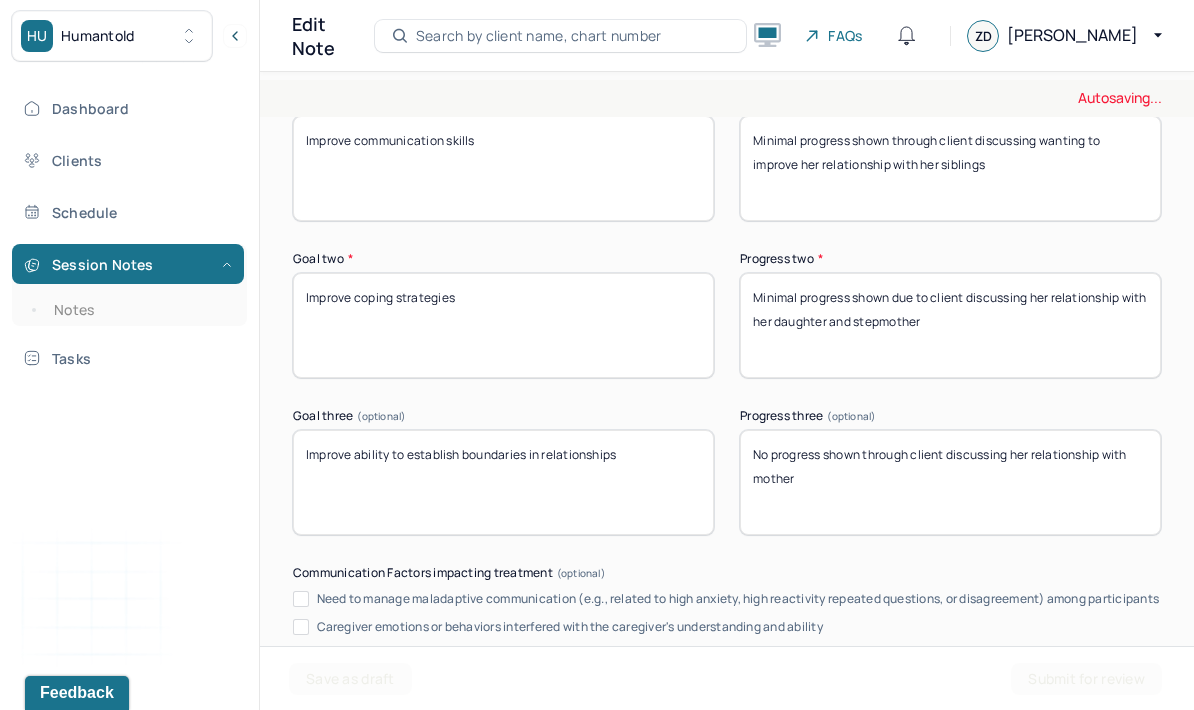 type on "Minimal progress shown due to client discussing her relationship with her daughter and stepmother" 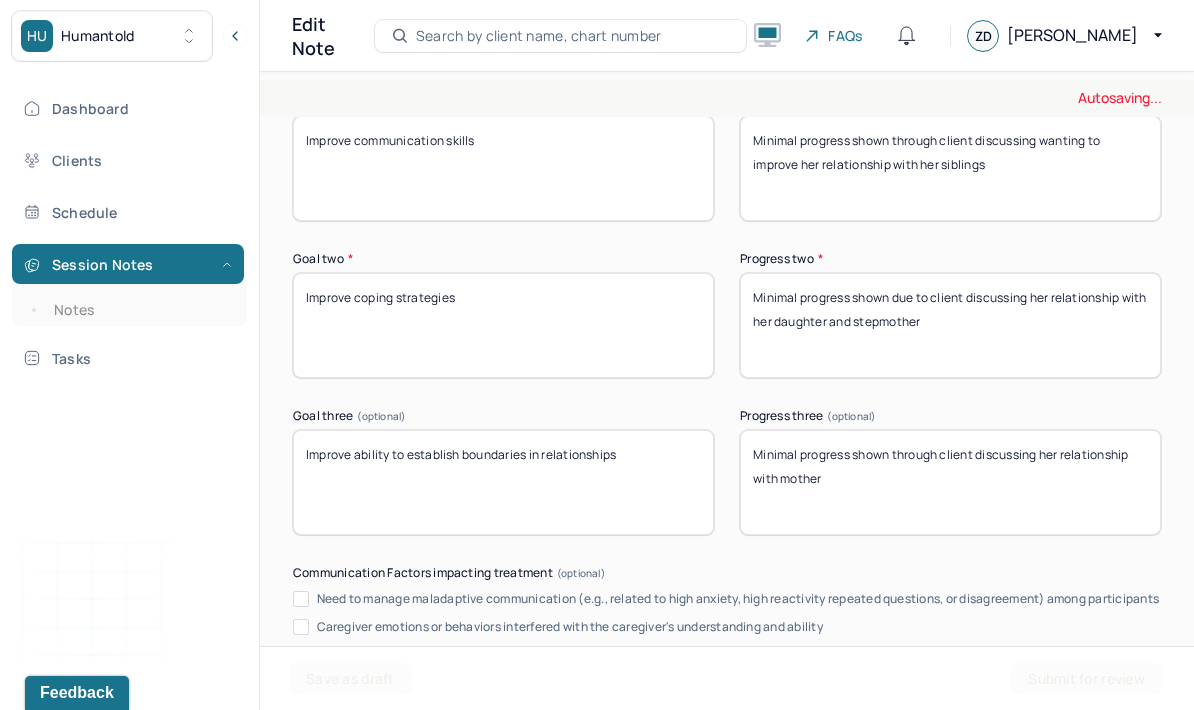 click on "No progress shown through client discussing her relationship with mother" at bounding box center (950, 482) 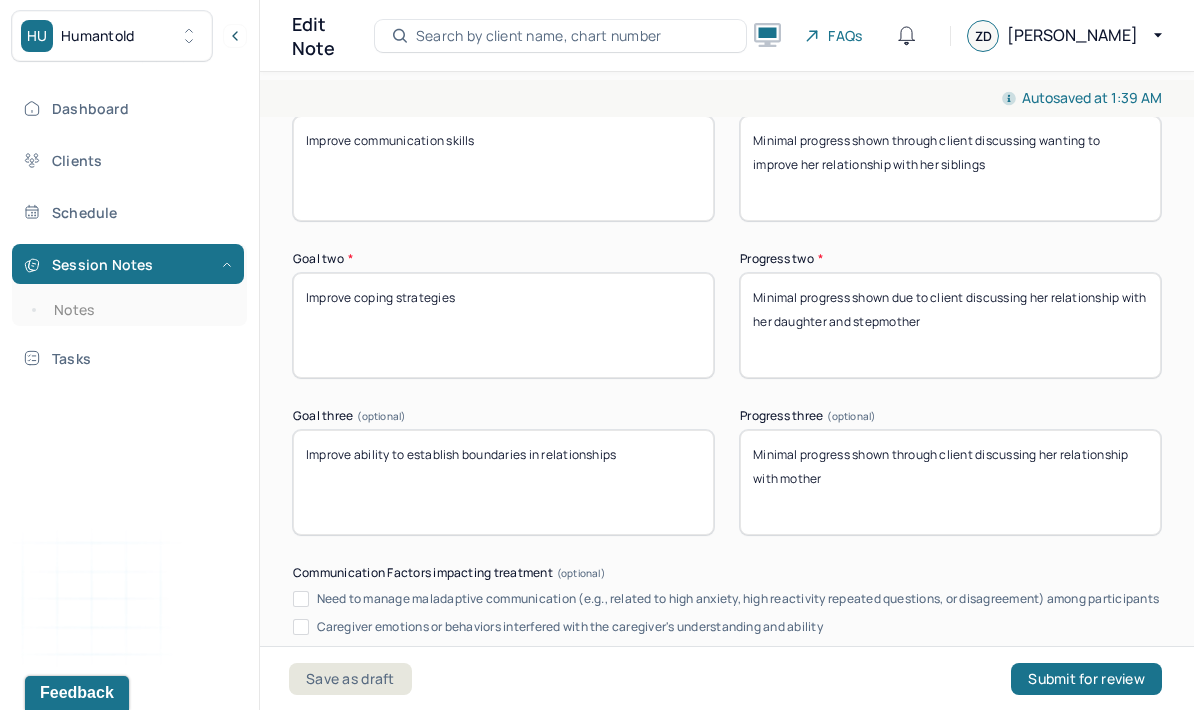 click on "Minimal progress shown through client discussing her relationship with mother" at bounding box center (950, 482) 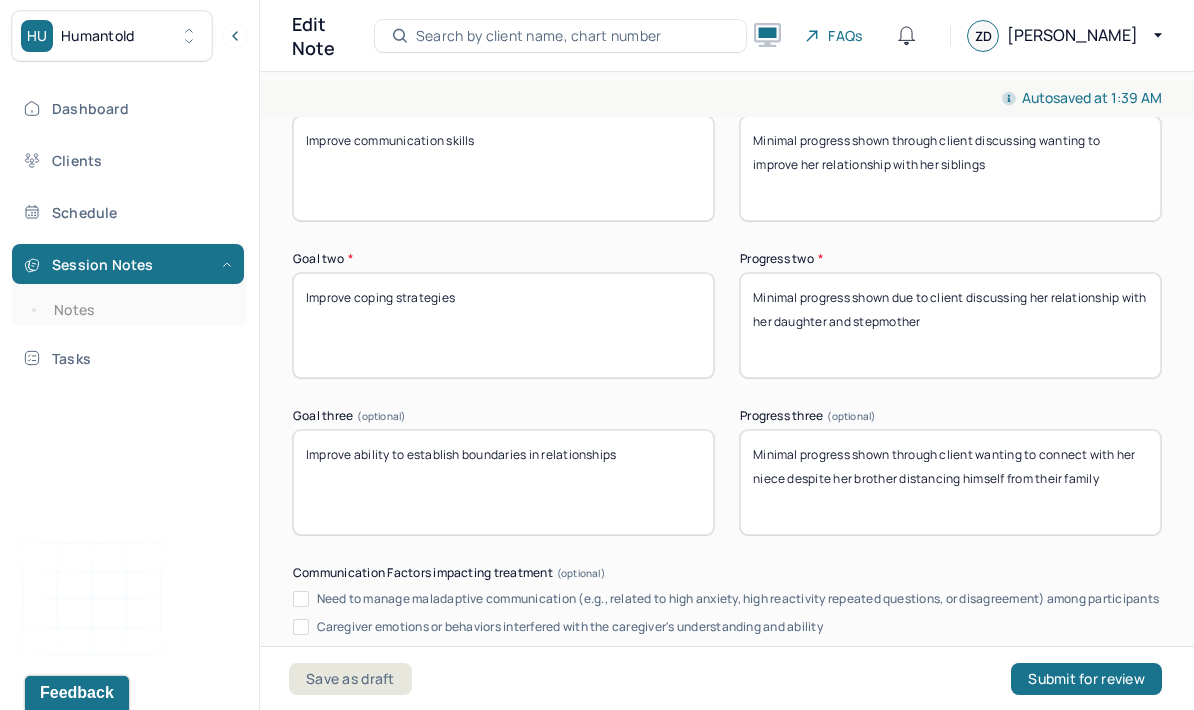 type on "Minimal progress shown through client wanting to connect with her niece despite her brother distancing himself from their family" 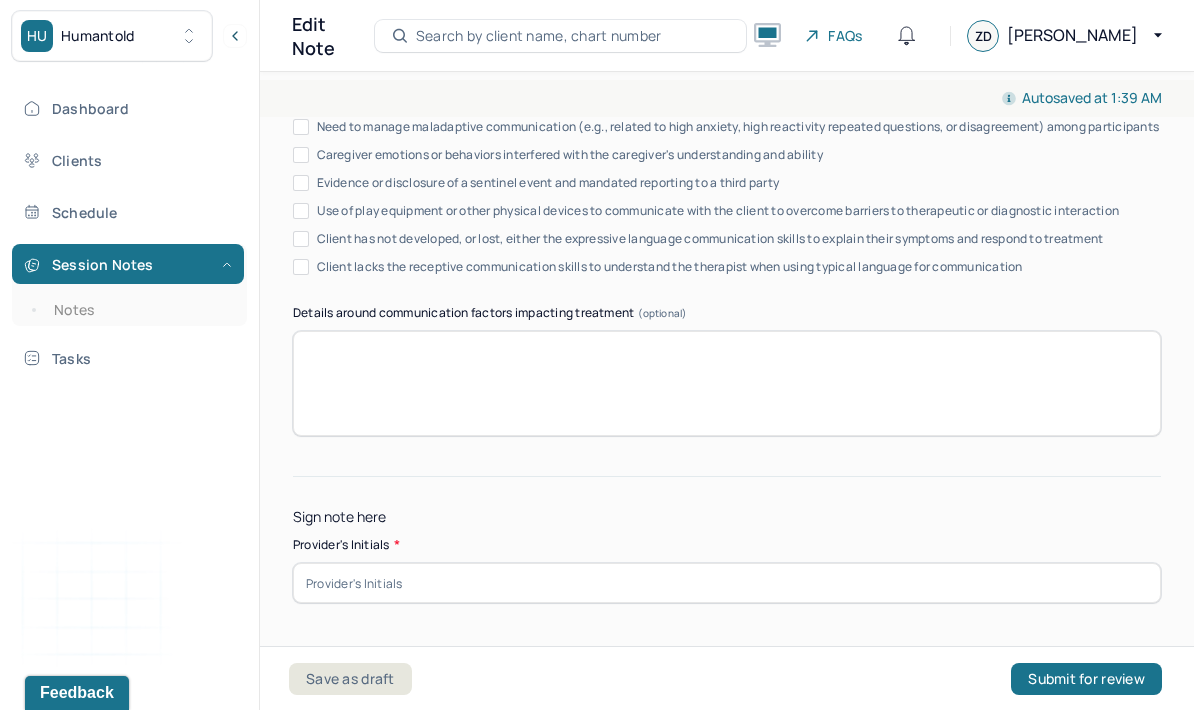 scroll, scrollTop: 4069, scrollLeft: 0, axis: vertical 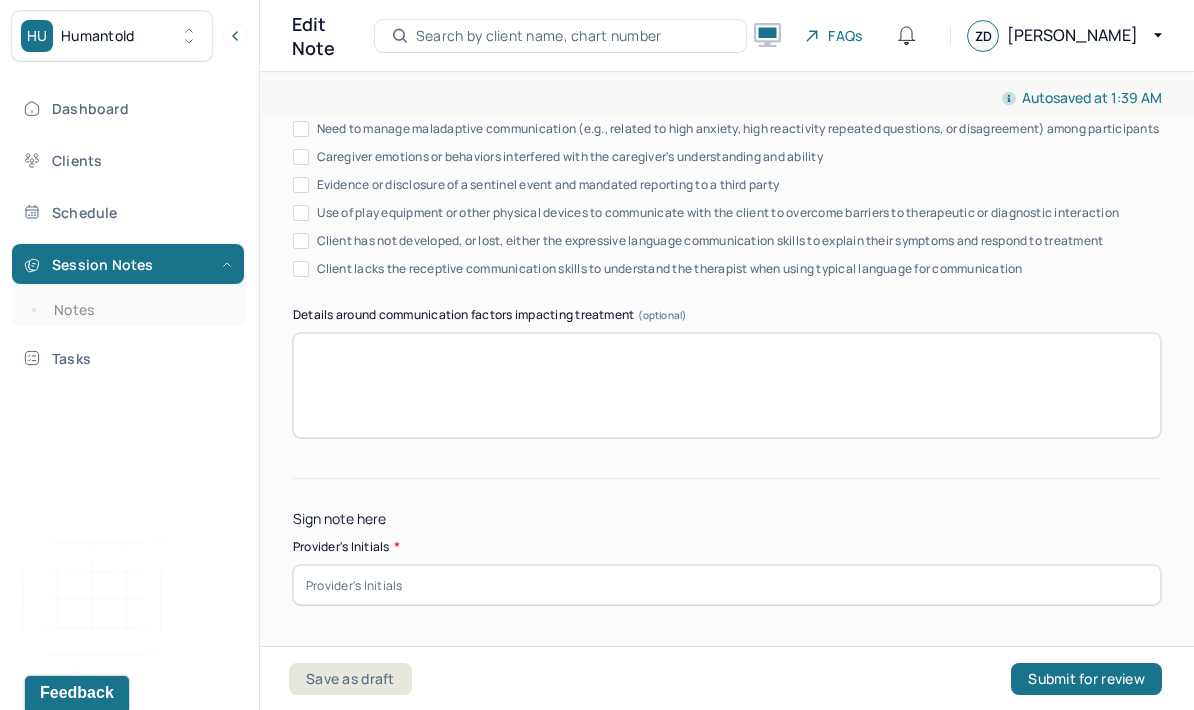 click at bounding box center (727, 585) 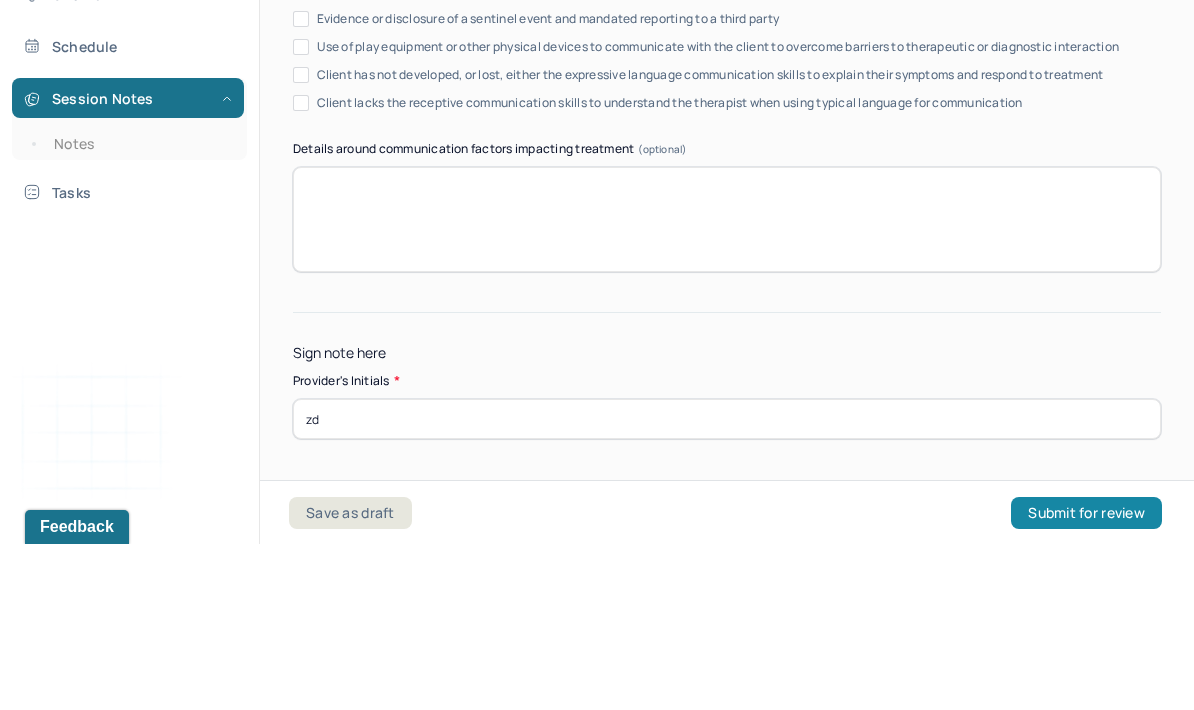 type on "zd" 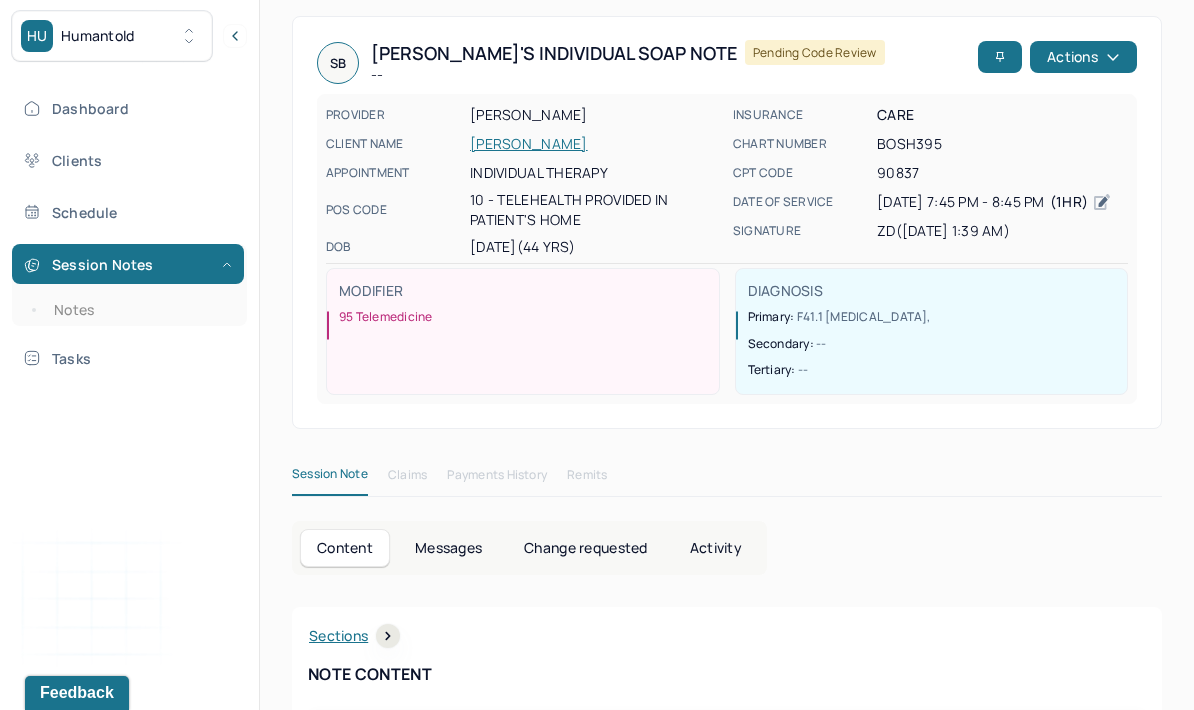 scroll, scrollTop: 78, scrollLeft: 0, axis: vertical 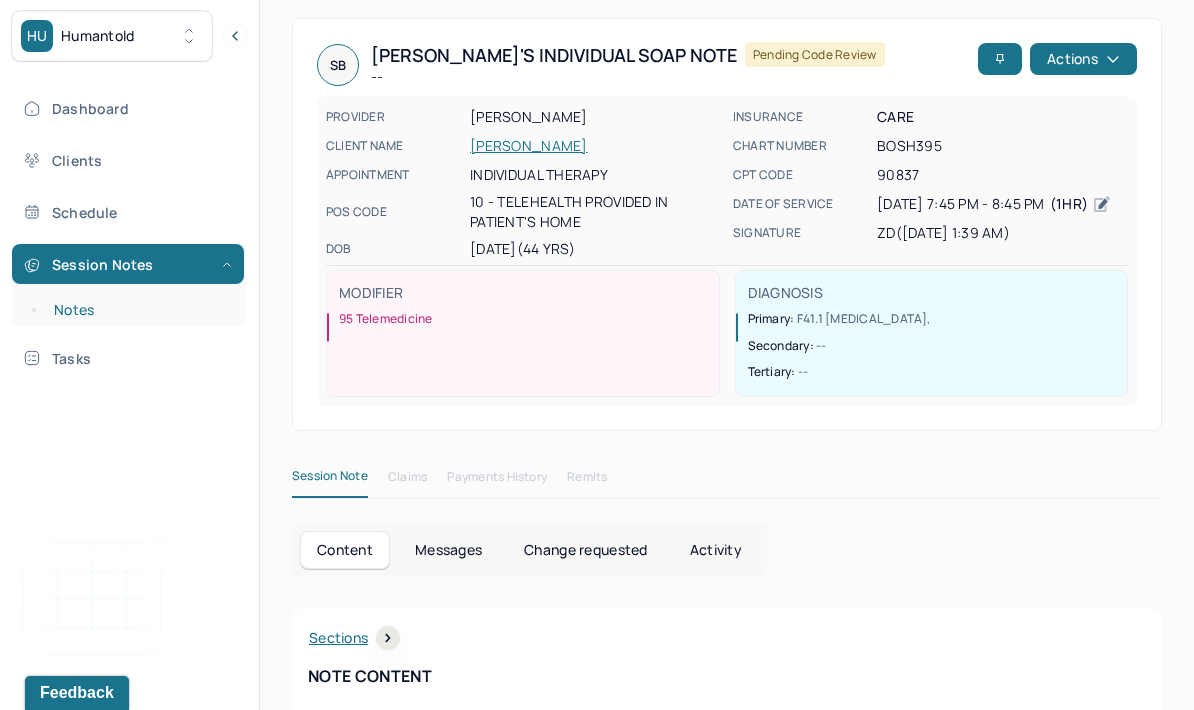 click on "Notes" at bounding box center [139, 310] 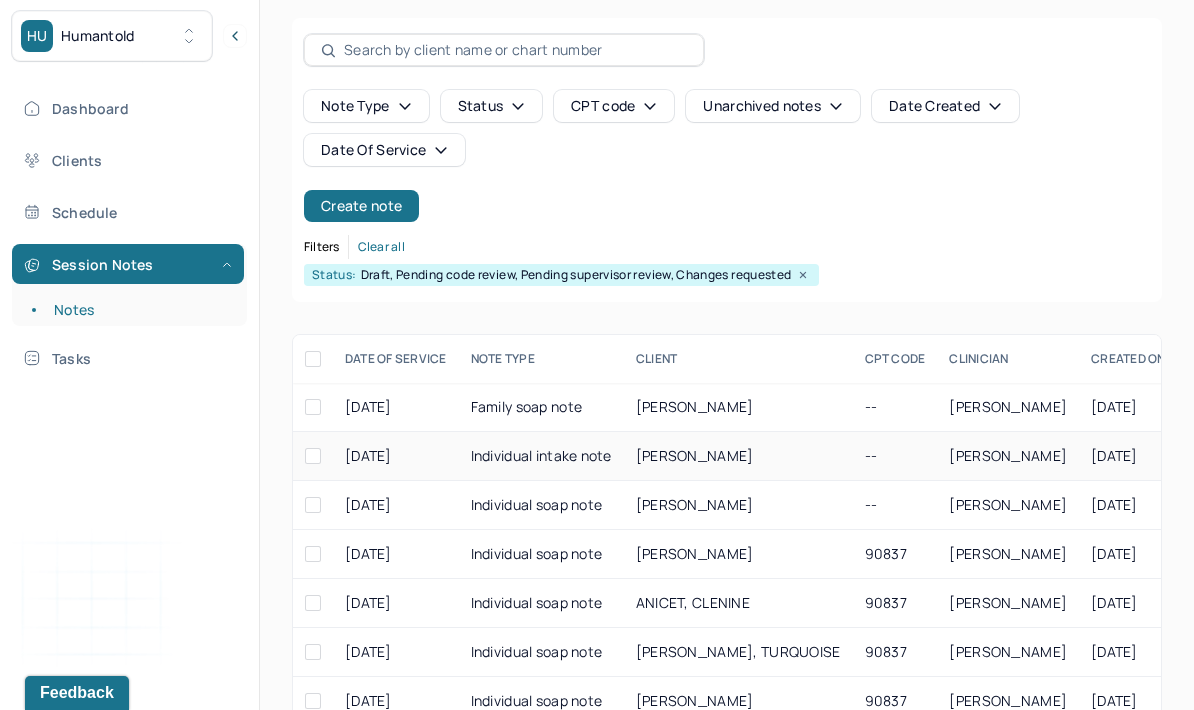 click on "[PERSON_NAME]" at bounding box center [695, 455] 